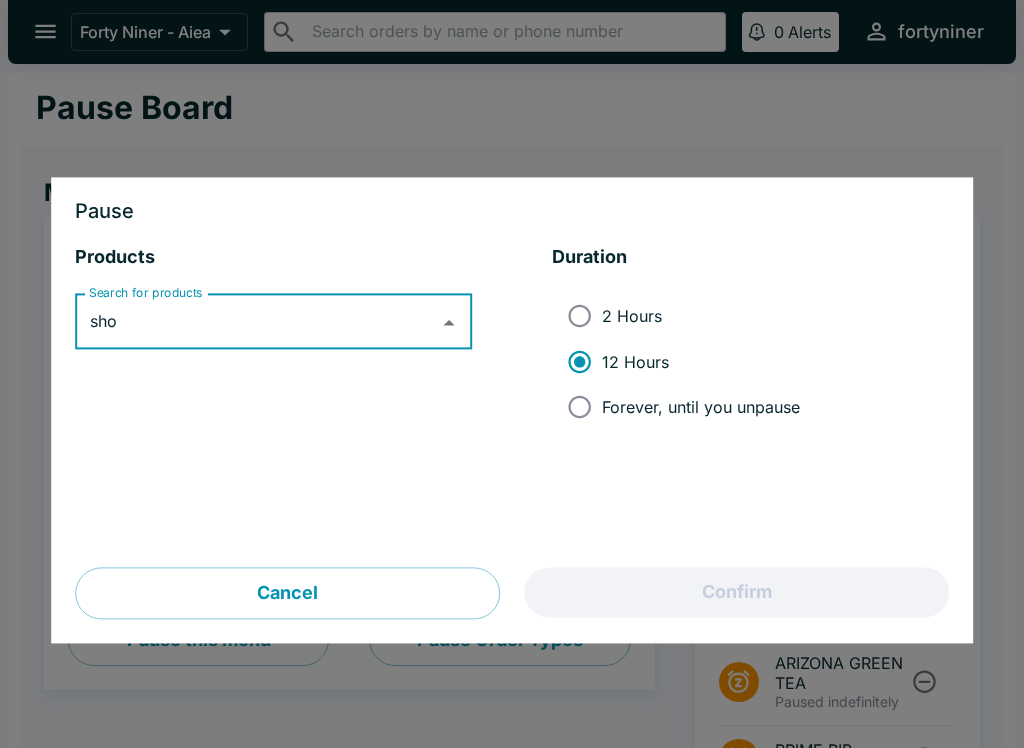 scroll, scrollTop: 889, scrollLeft: 0, axis: vertical 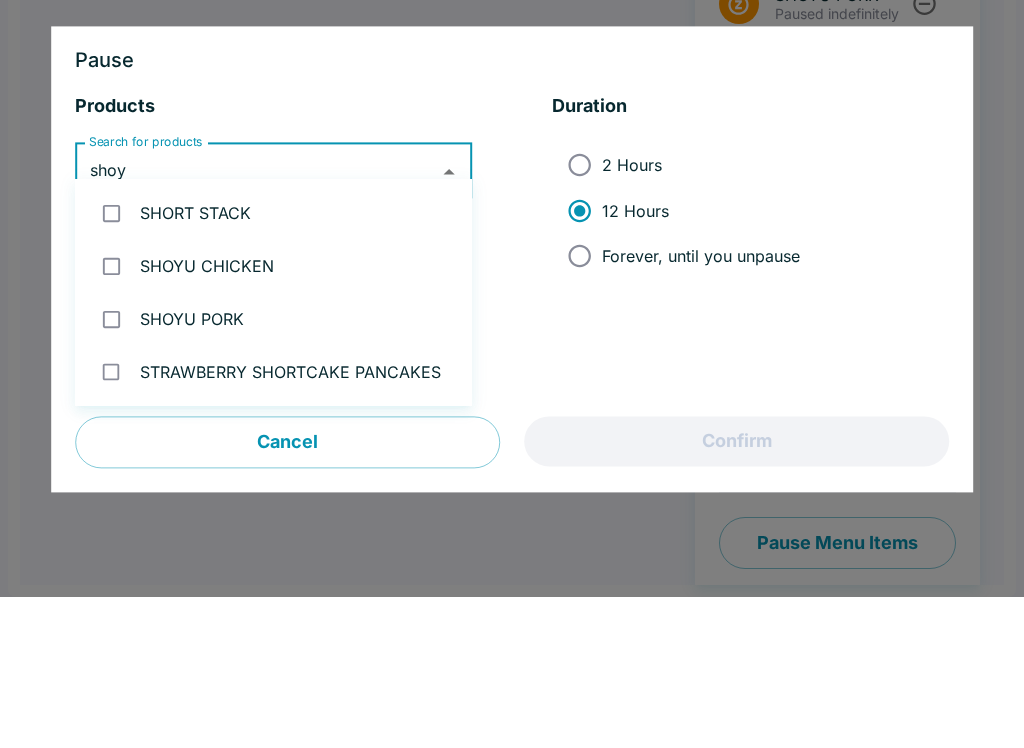 type on "shoyu" 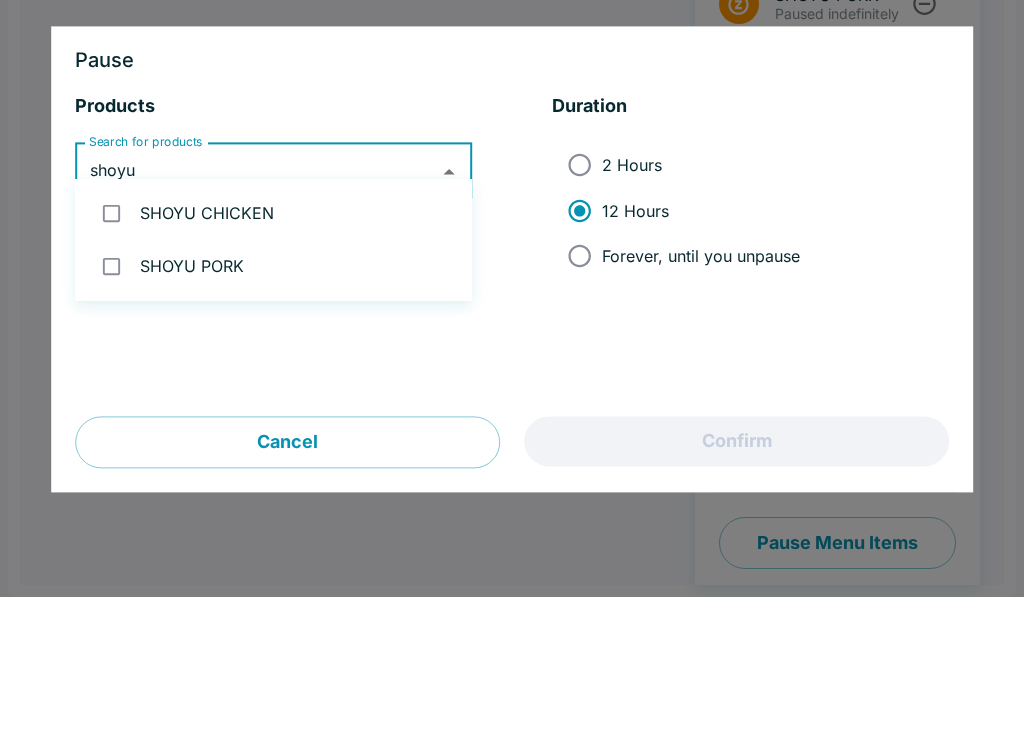 click on "SHOYU CHICKEN" at bounding box center [273, 364] 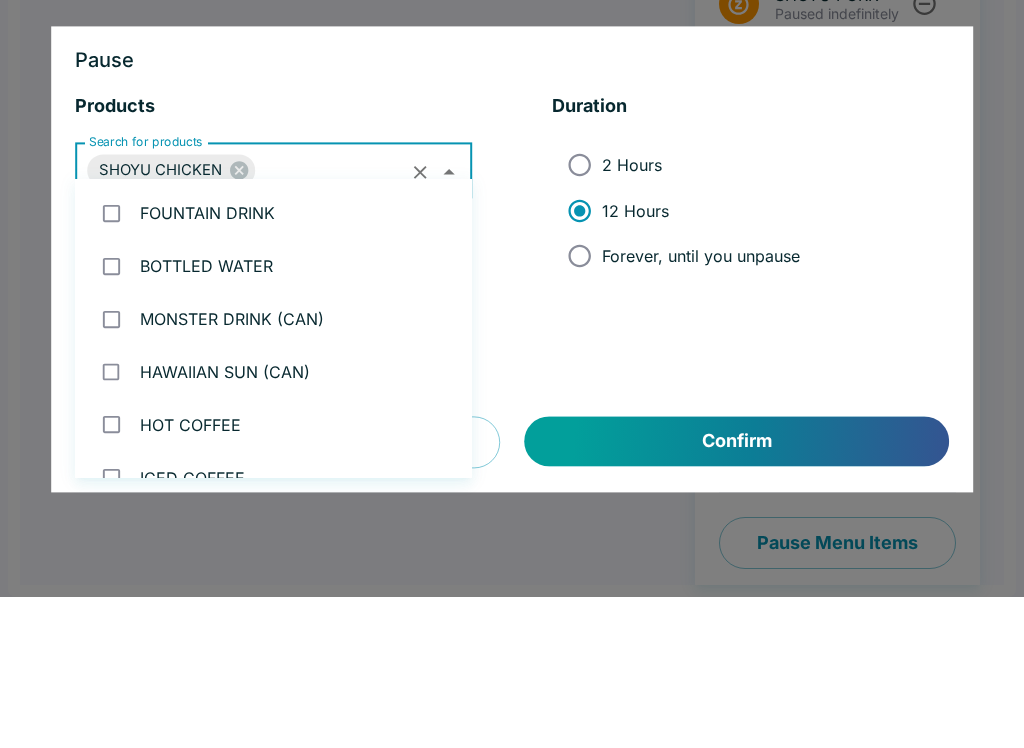 scroll, scrollTop: 5522, scrollLeft: 0, axis: vertical 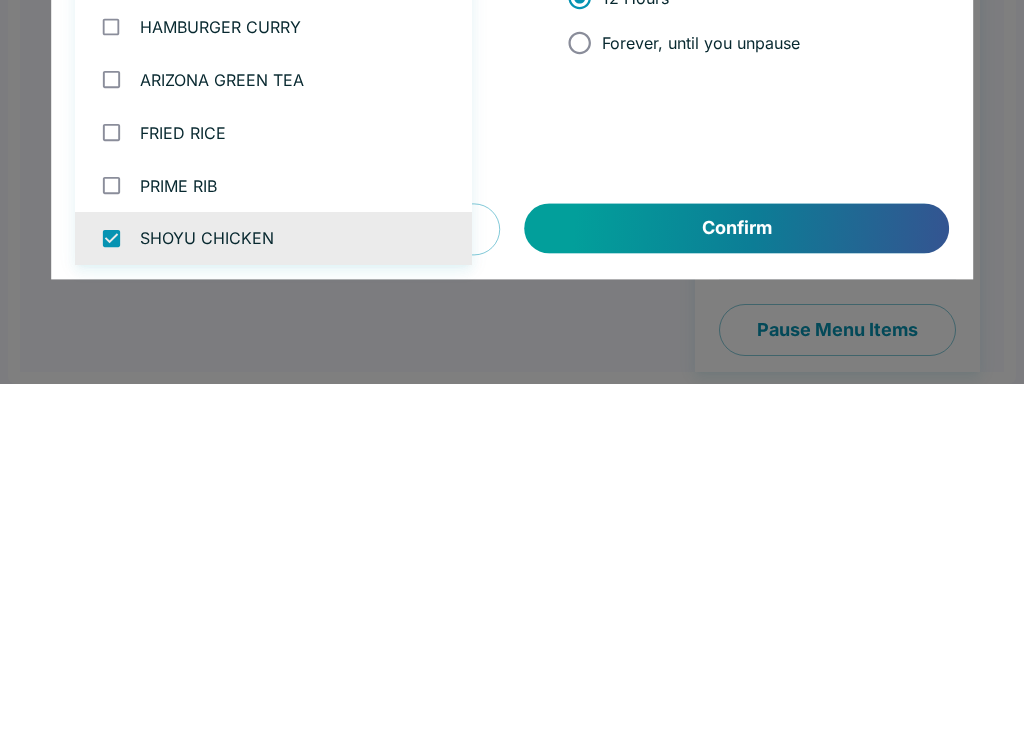 click on "Confirm" at bounding box center [737, 593] 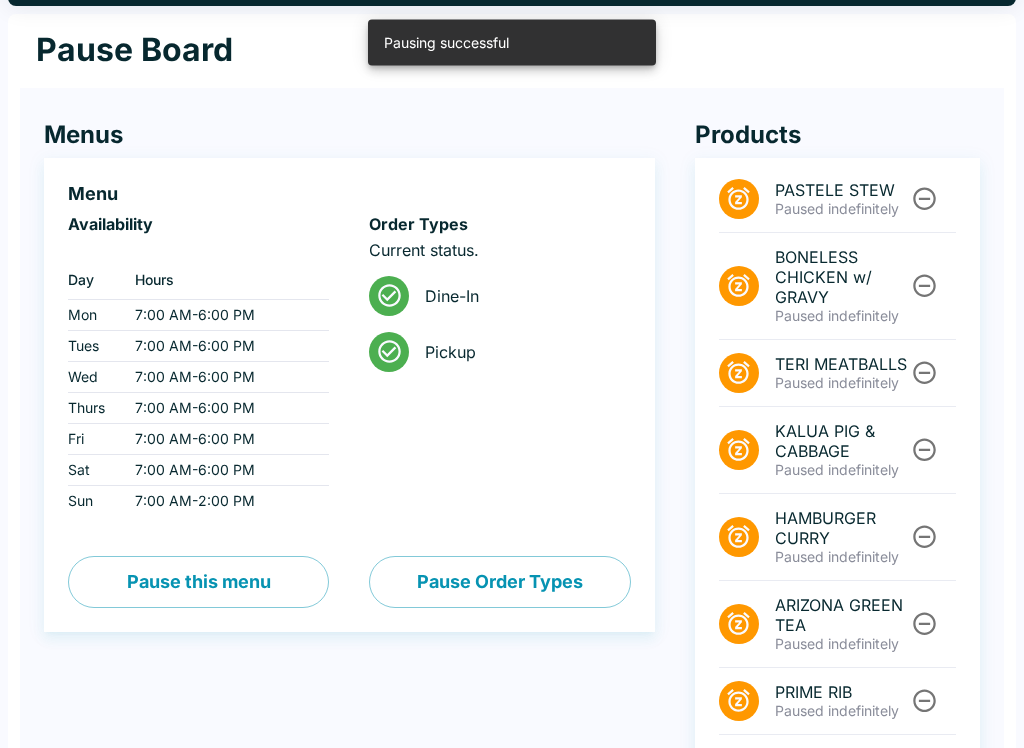 scroll, scrollTop: 0, scrollLeft: 0, axis: both 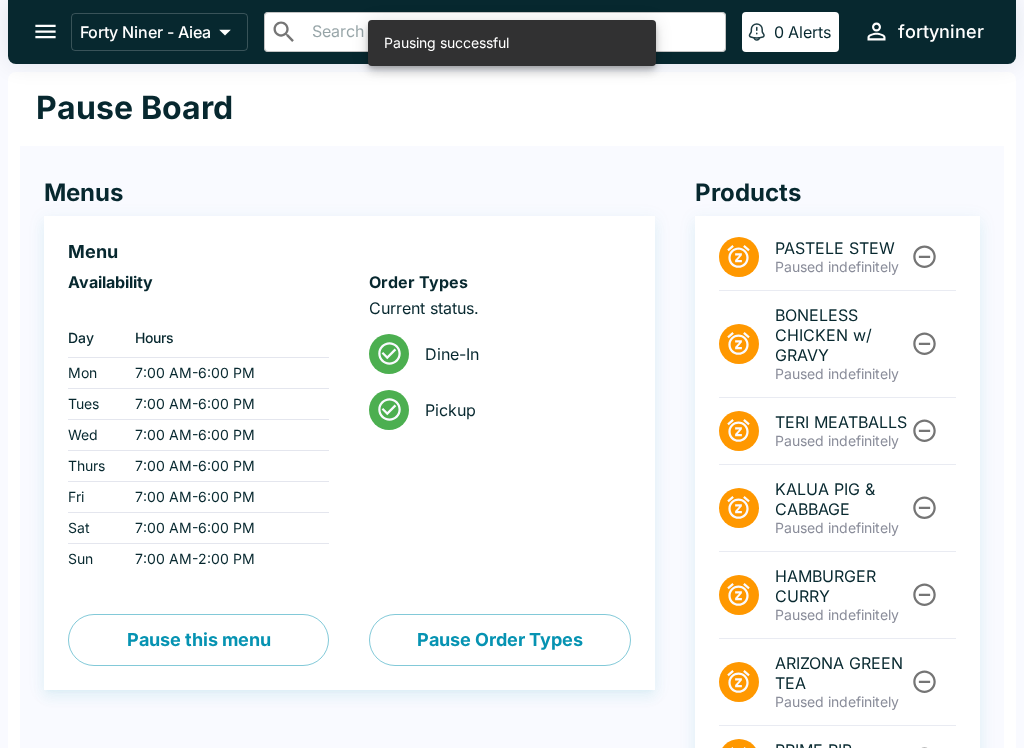 click at bounding box center [45, 31] 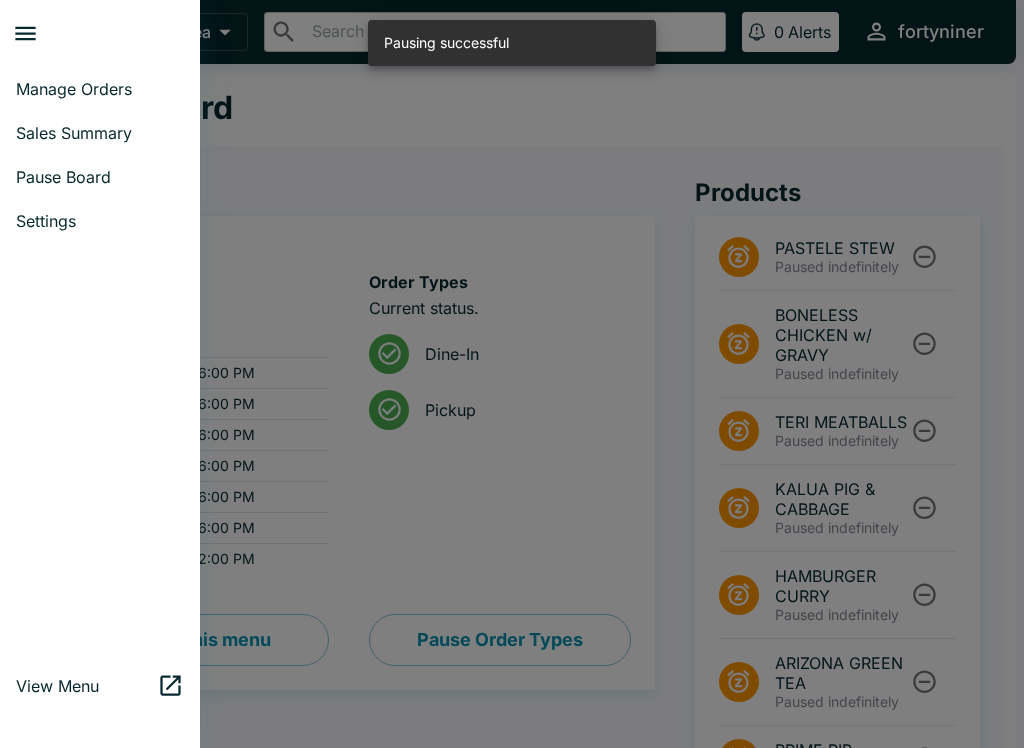 click on "Manage Orders" at bounding box center (100, 89) 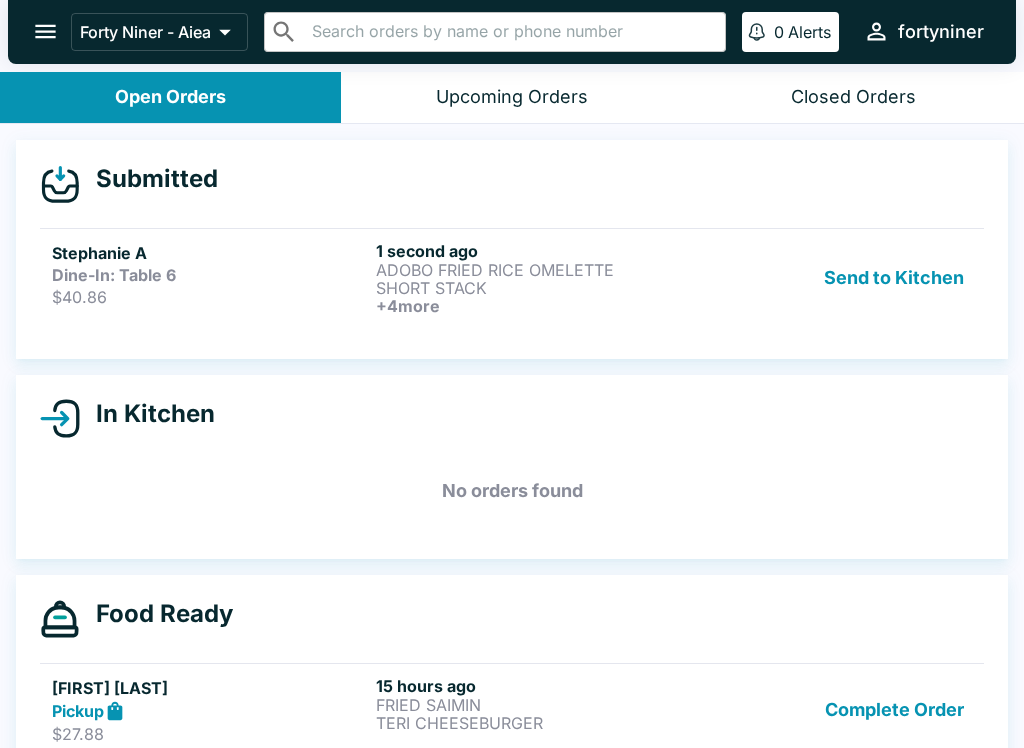 click on "+ 4  more" at bounding box center (534, 306) 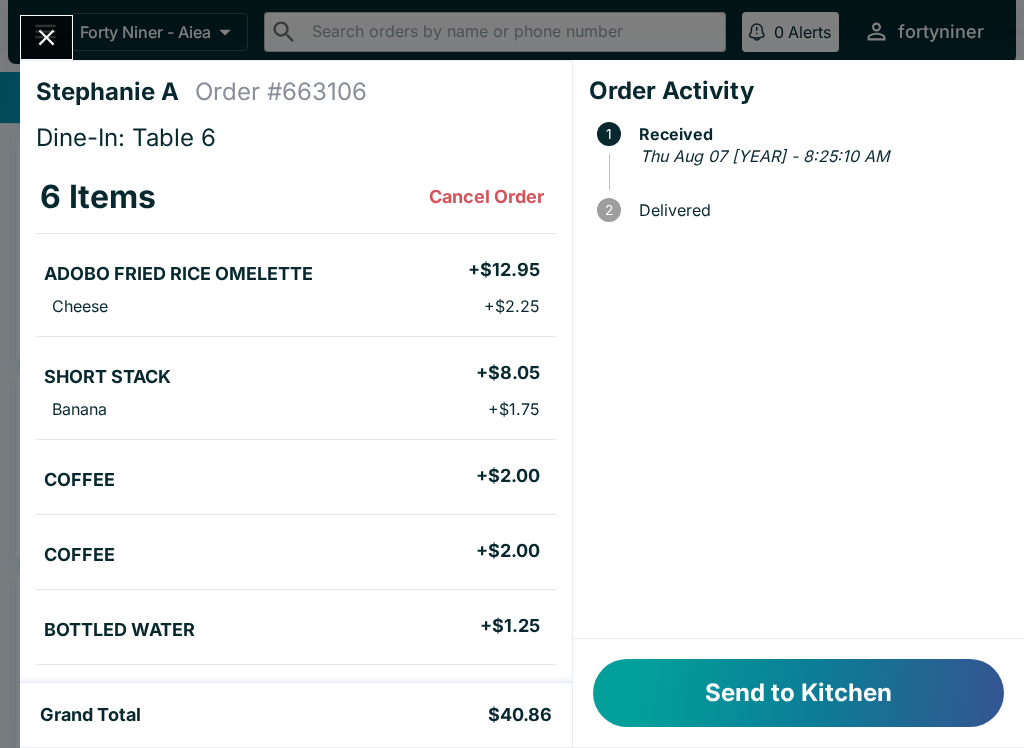 click on "Send to Kitchen" at bounding box center [798, 693] 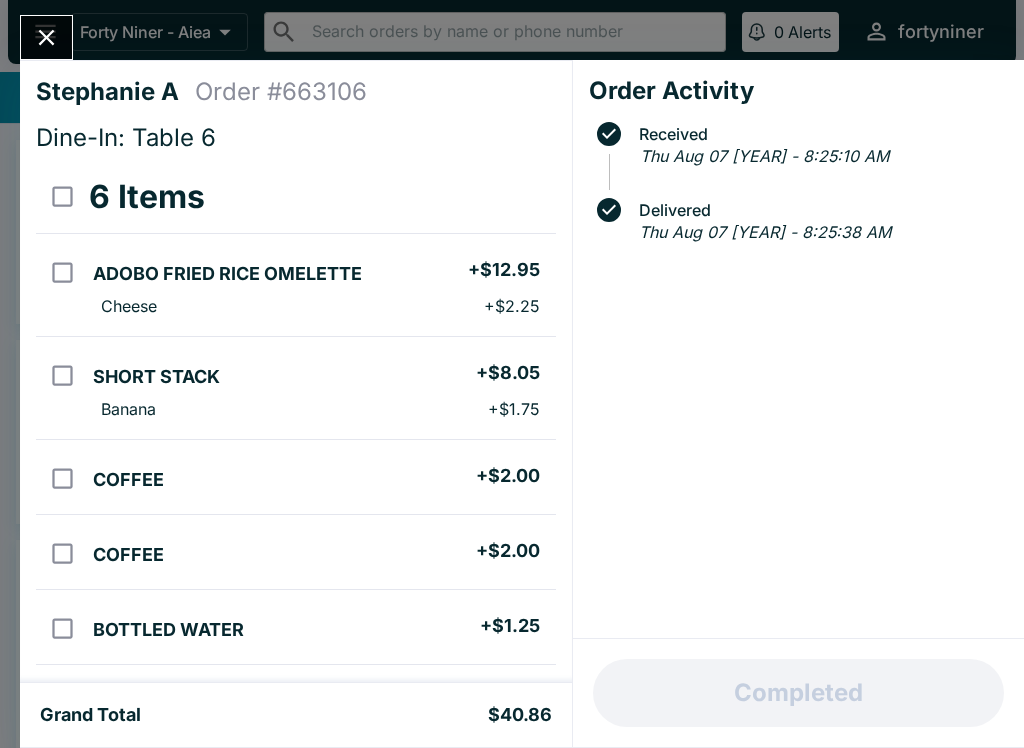 scroll, scrollTop: 0, scrollLeft: 0, axis: both 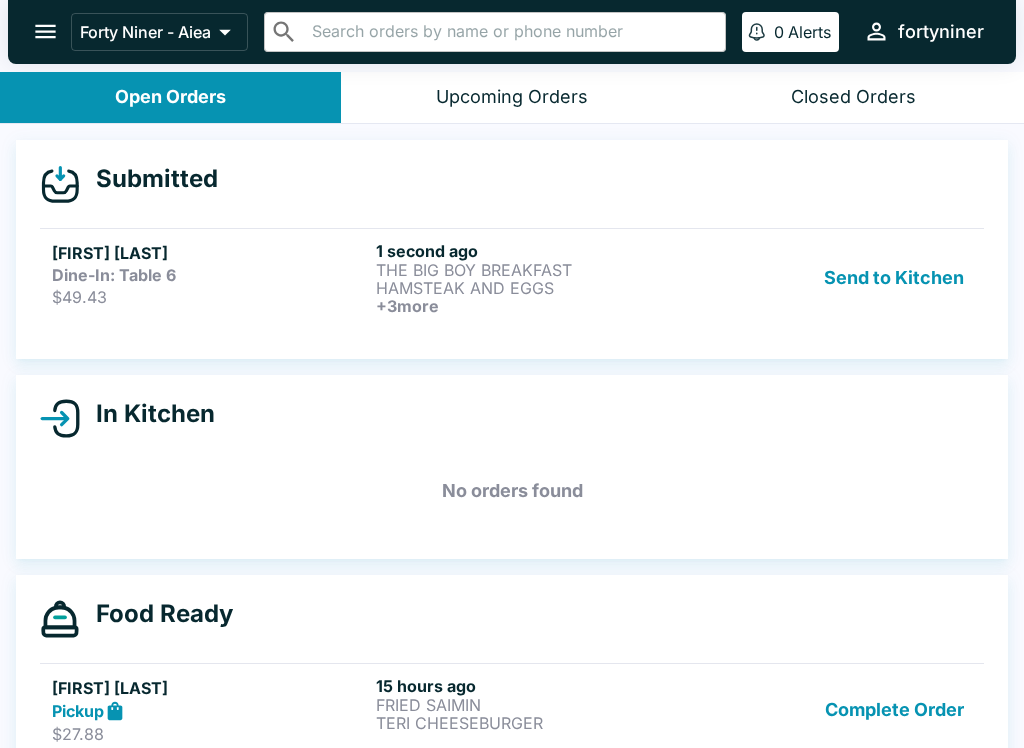 click on "+ 3 more" at bounding box center (534, 306) 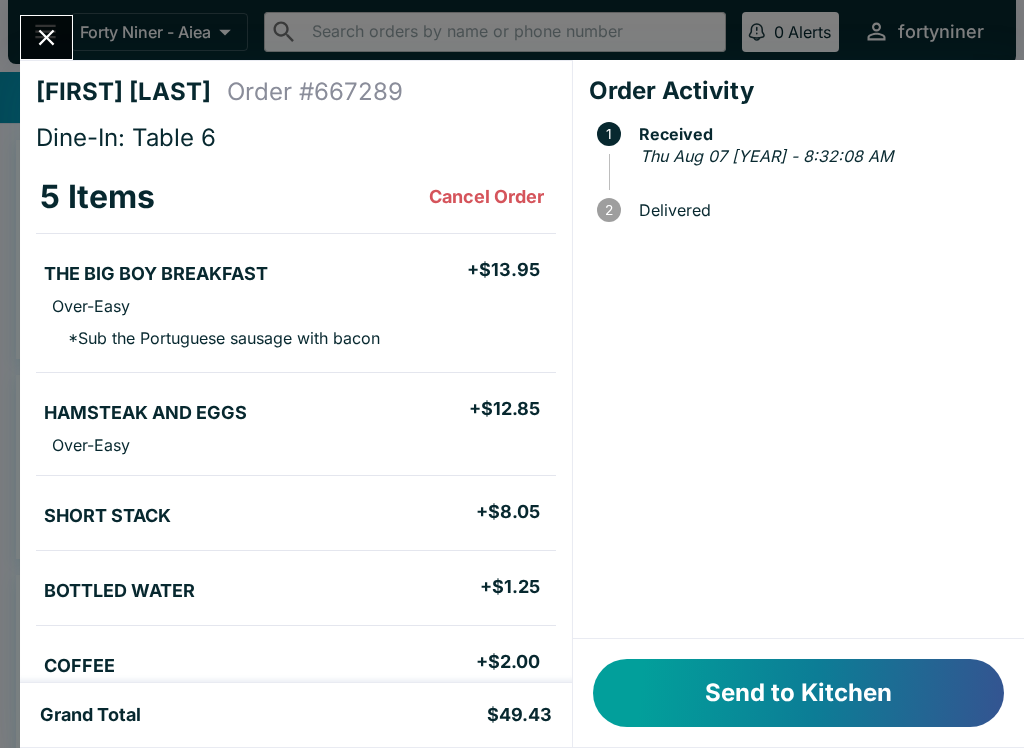 click on "Send to Kitchen" at bounding box center (798, 693) 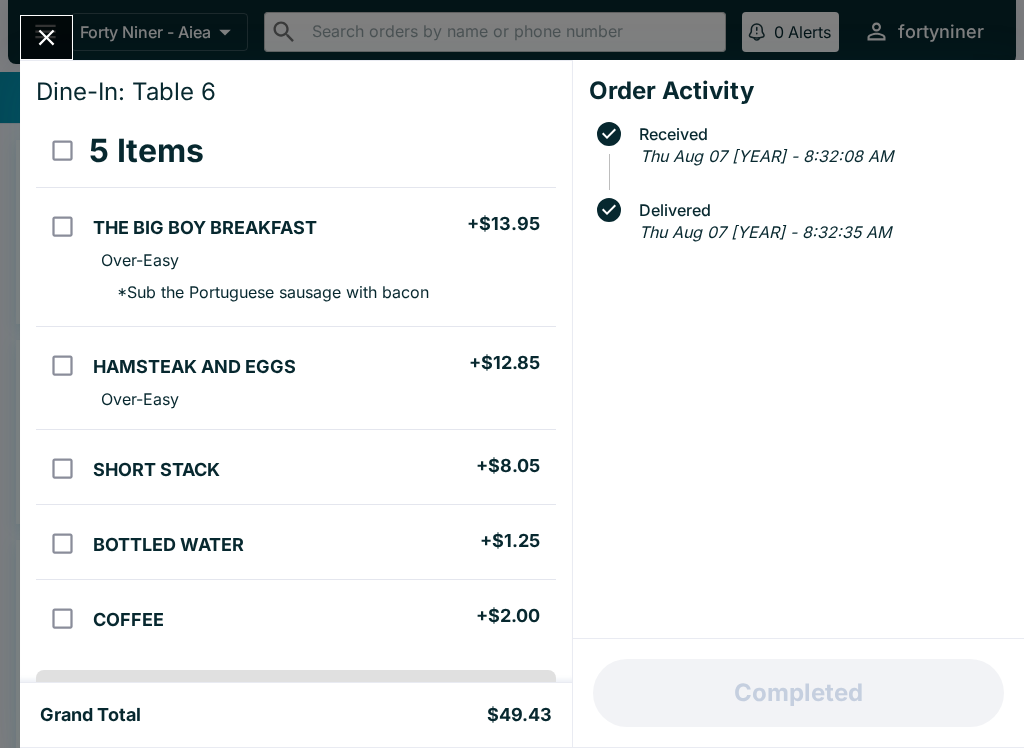 scroll, scrollTop: 45, scrollLeft: 0, axis: vertical 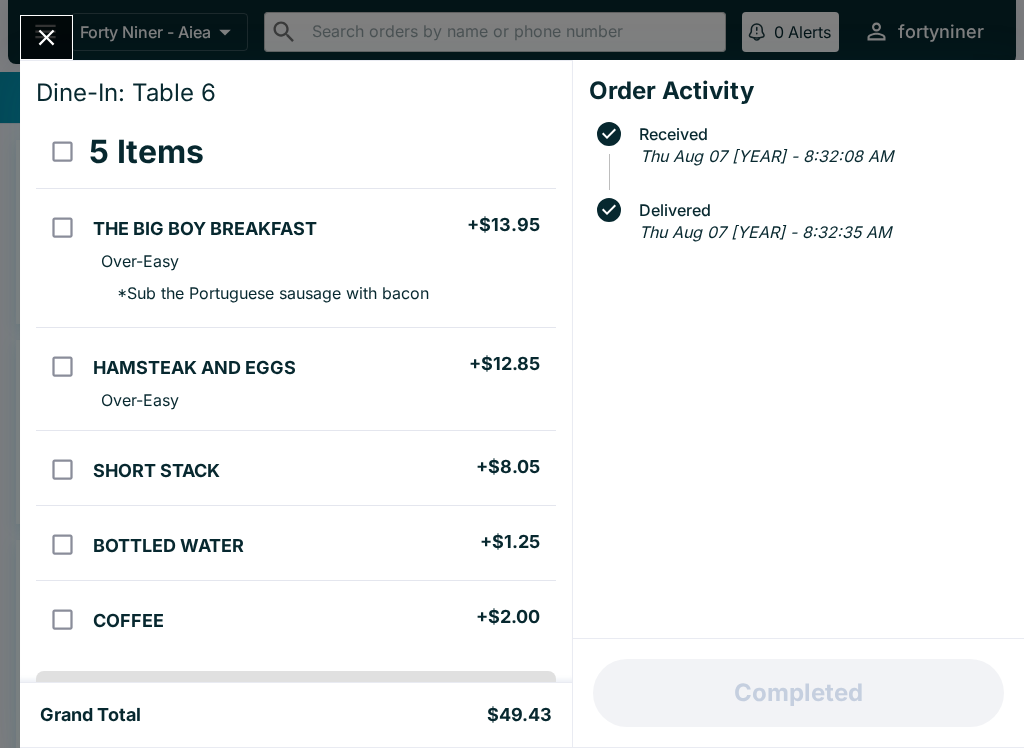 click on "COFFEE + $2.00" at bounding box center (320, 618) 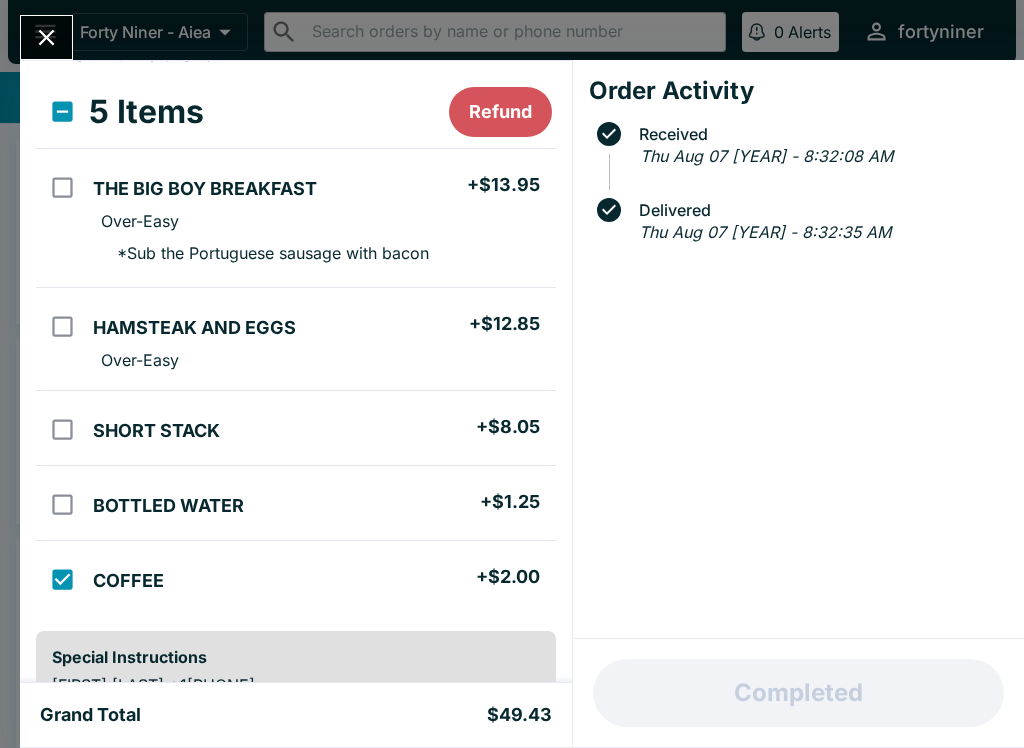 scroll, scrollTop: 88, scrollLeft: 0, axis: vertical 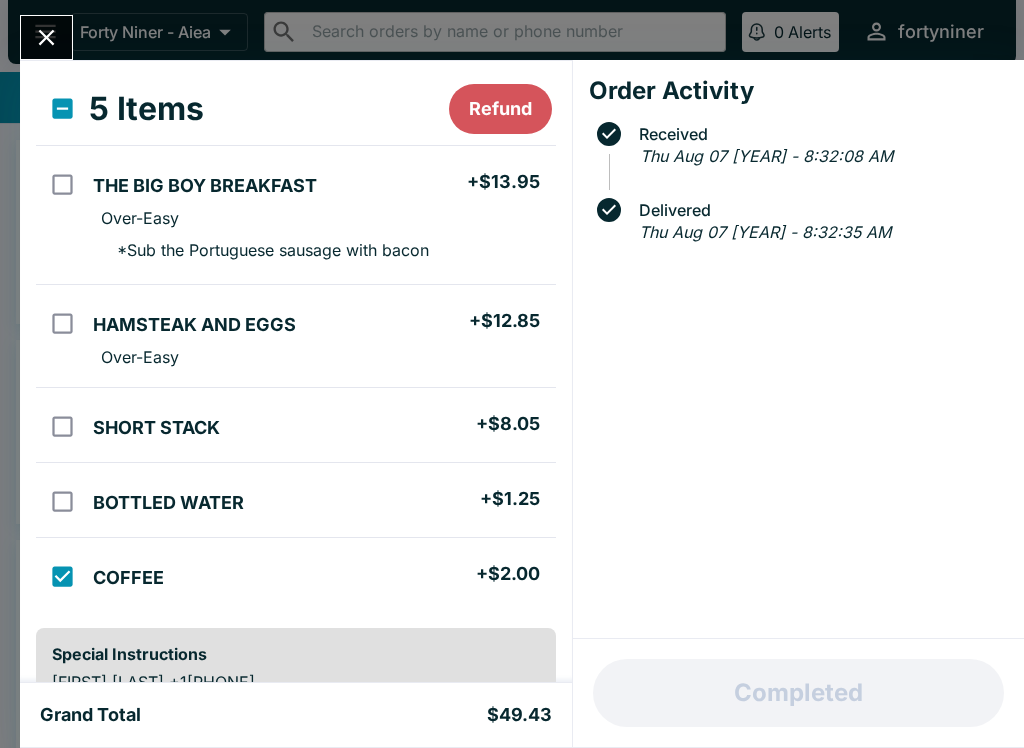 click at bounding box center (62, 576) 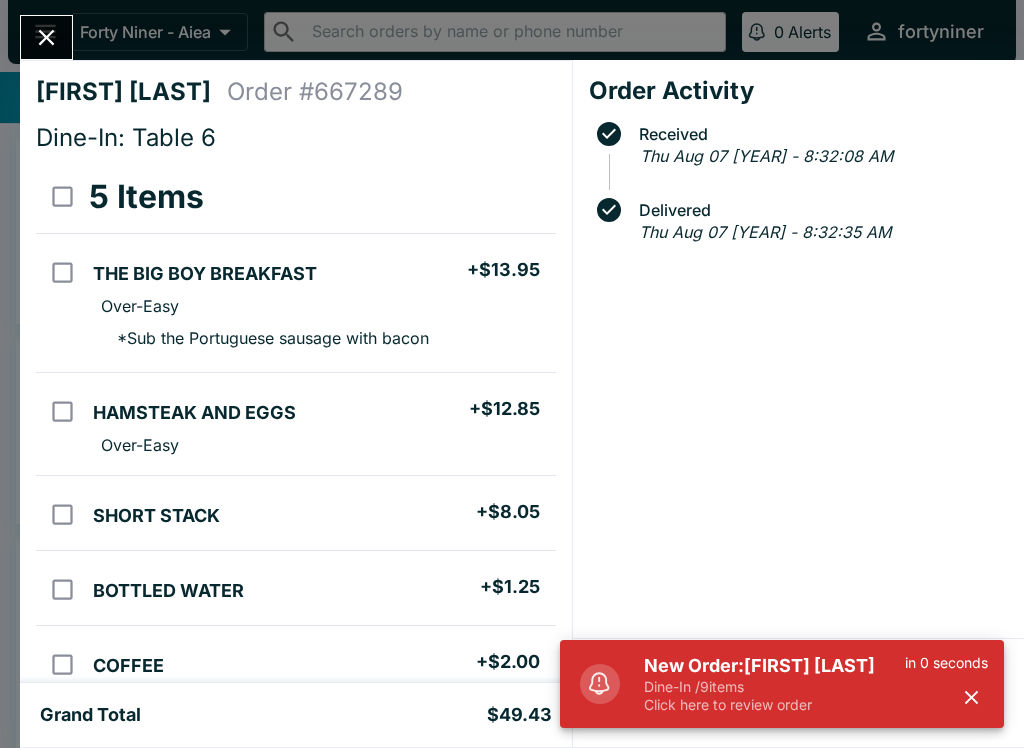 scroll, scrollTop: 0, scrollLeft: 0, axis: both 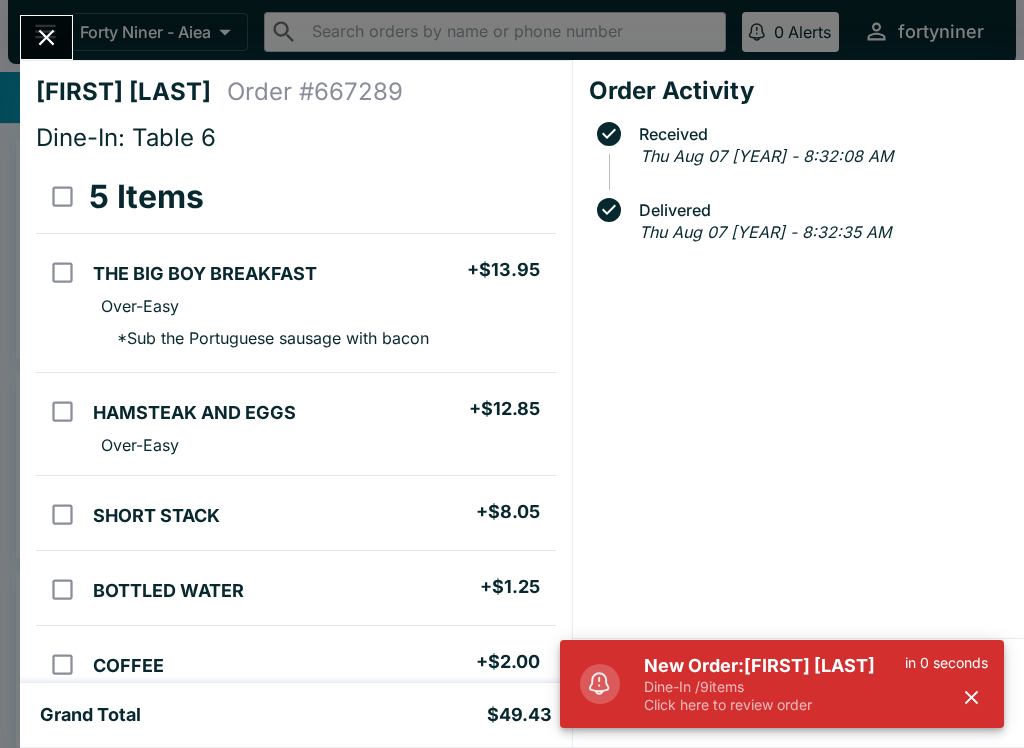 click at bounding box center [46, 37] 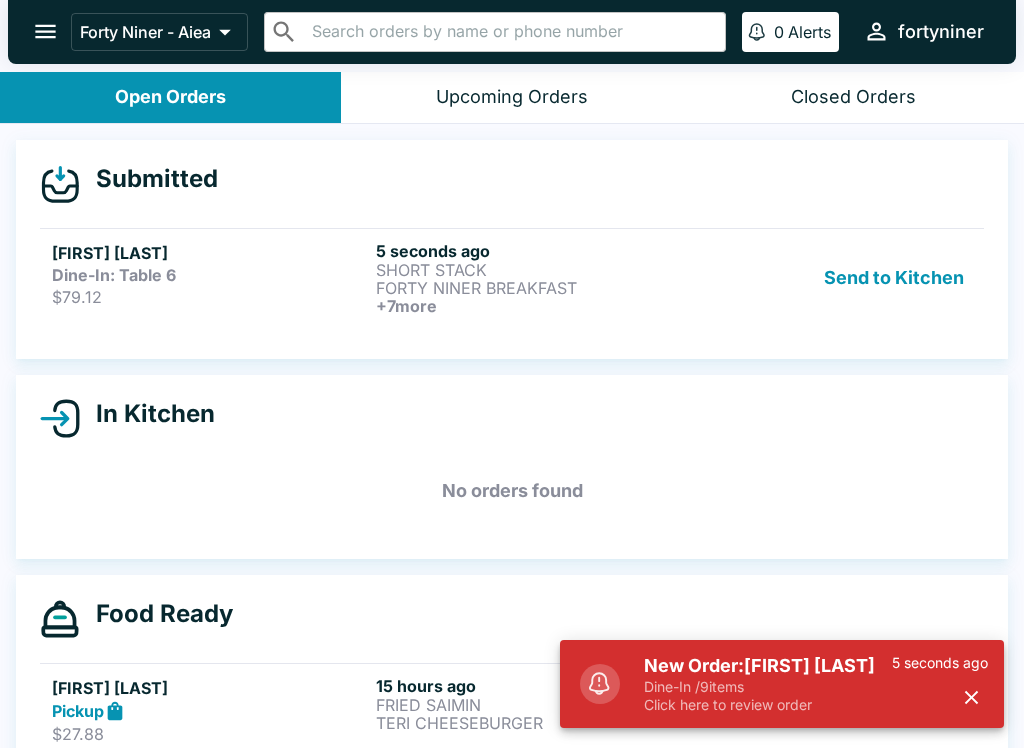 click at bounding box center (971, 697) 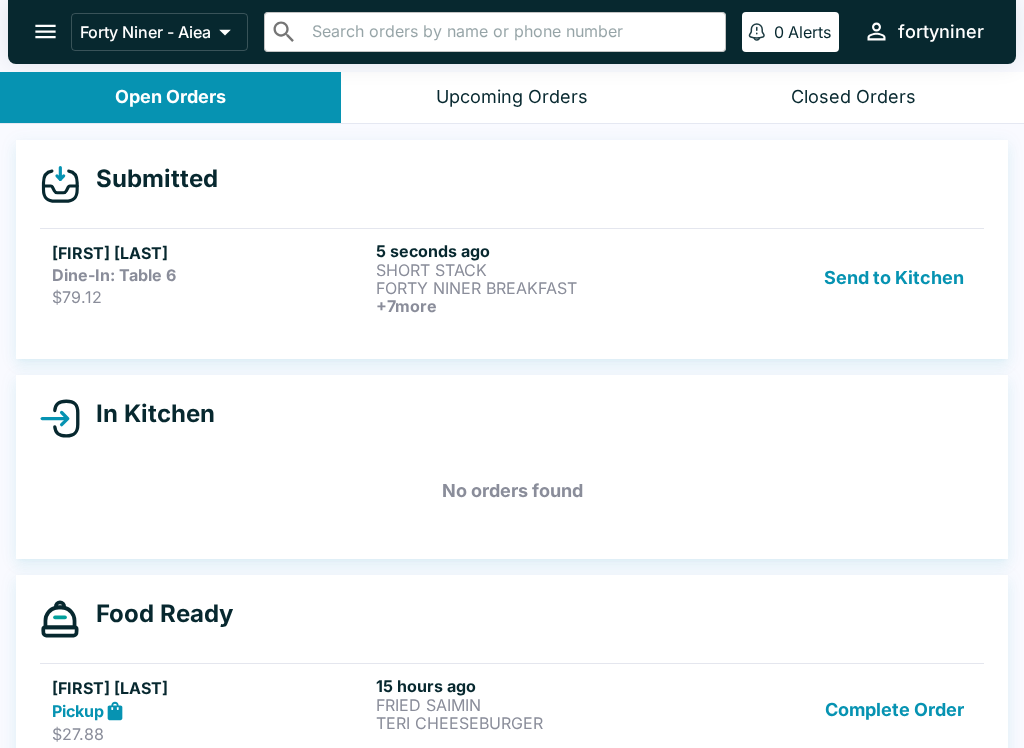 click on "FORTY NINER BREAKFAST" at bounding box center (534, 288) 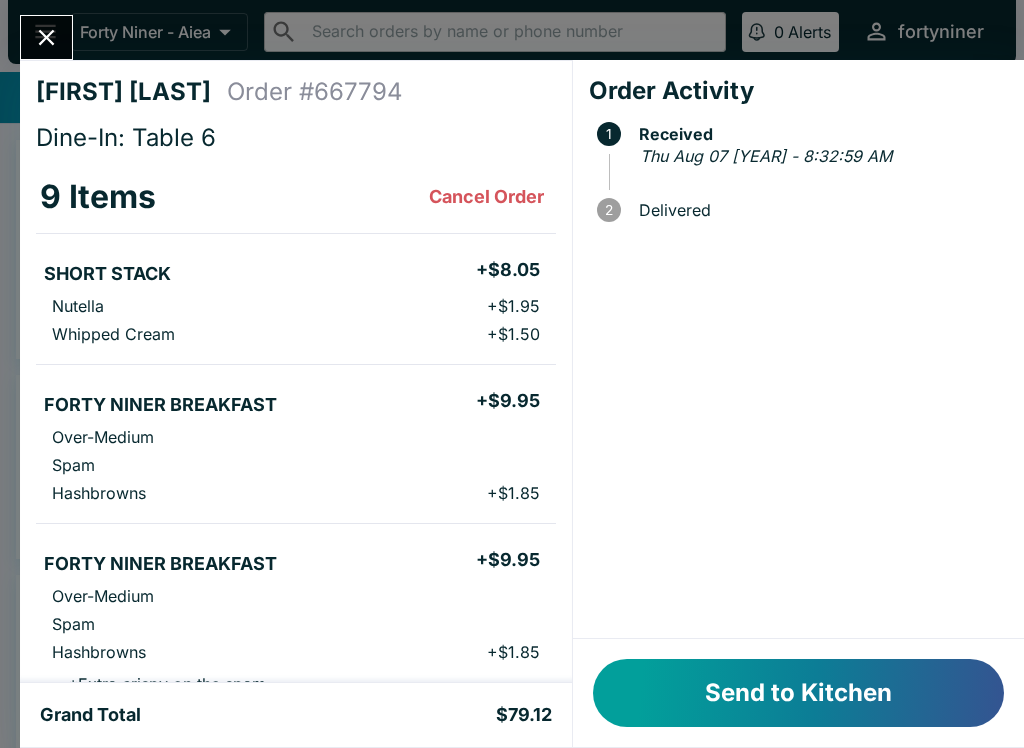 scroll, scrollTop: 0, scrollLeft: 0, axis: both 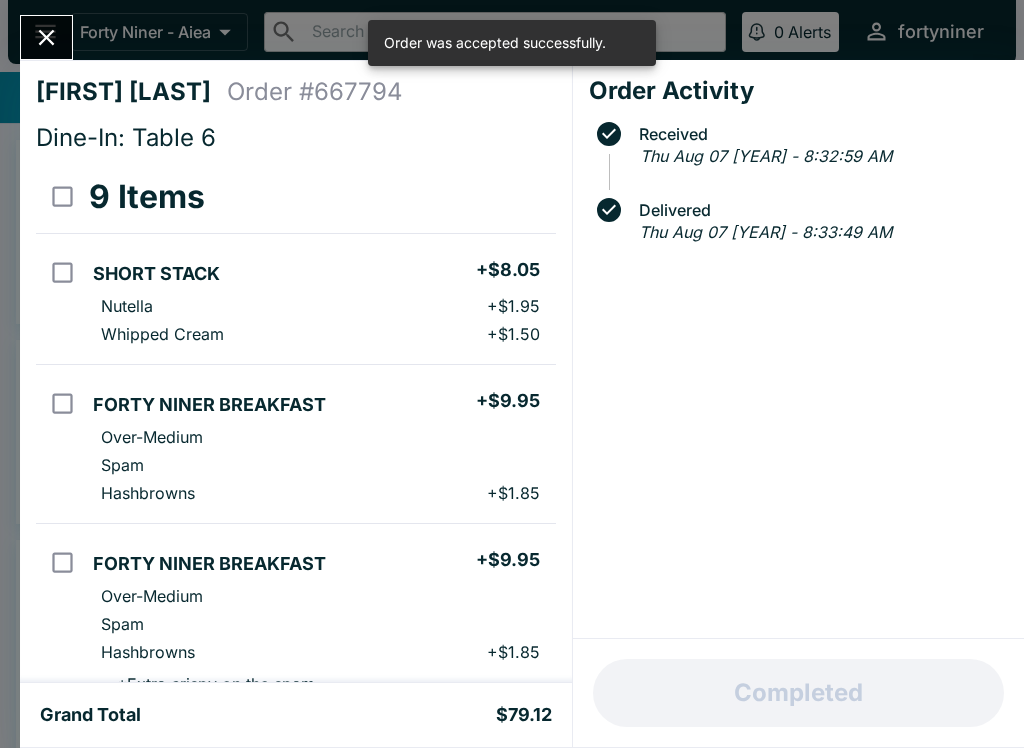 click on "[FIRST] [LAST] Order # 667794 Dine-In: Table 6 9 Items SHORT STACK + $8.05 Nutella + $1.95 Whipped Cream + $1.50 FORTY NINER BREAKFAST + $9.95 Over-Medium Spam Hashbrowns + $1.85 FORTY NINER BREAKFAST + $9.95 Over-Medium Spam Hashbrowns + $1.85 * Extra crispy on the spam THE BIG BOY BREAKFAST + $13.95 Over-Medium APPLE JUICE + $1.75 ORANGE JUICE + $1.75 BOTTLED WATER + $1.25 BOTTLED WATER + $1.25 BREAKFAST MEATS + $5.95 Spam Special Instructions [FIRST] [LAST] +1[PHONE] Subtotal $61.00 Beluga Fee $6.10 Restaurant Fee $0.00 Tips $9.15 Sales Tax $2.87 Preview Receipt Print Receipt" at bounding box center (296, 371) 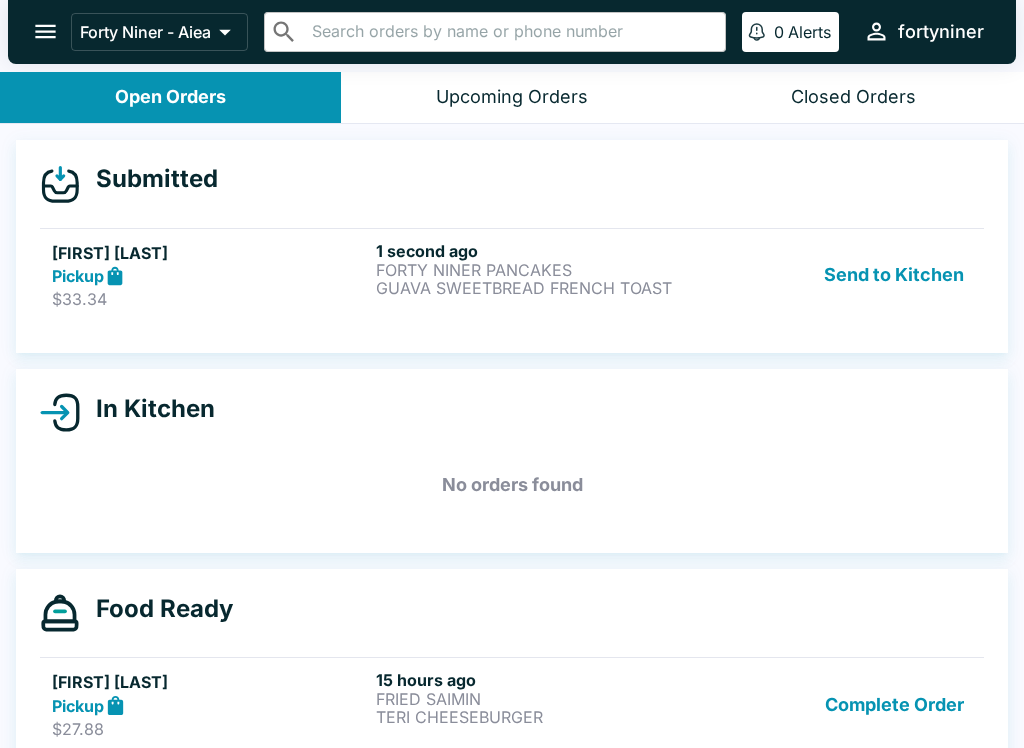 click on "FORTY NINER PANCAKES" at bounding box center [534, 270] 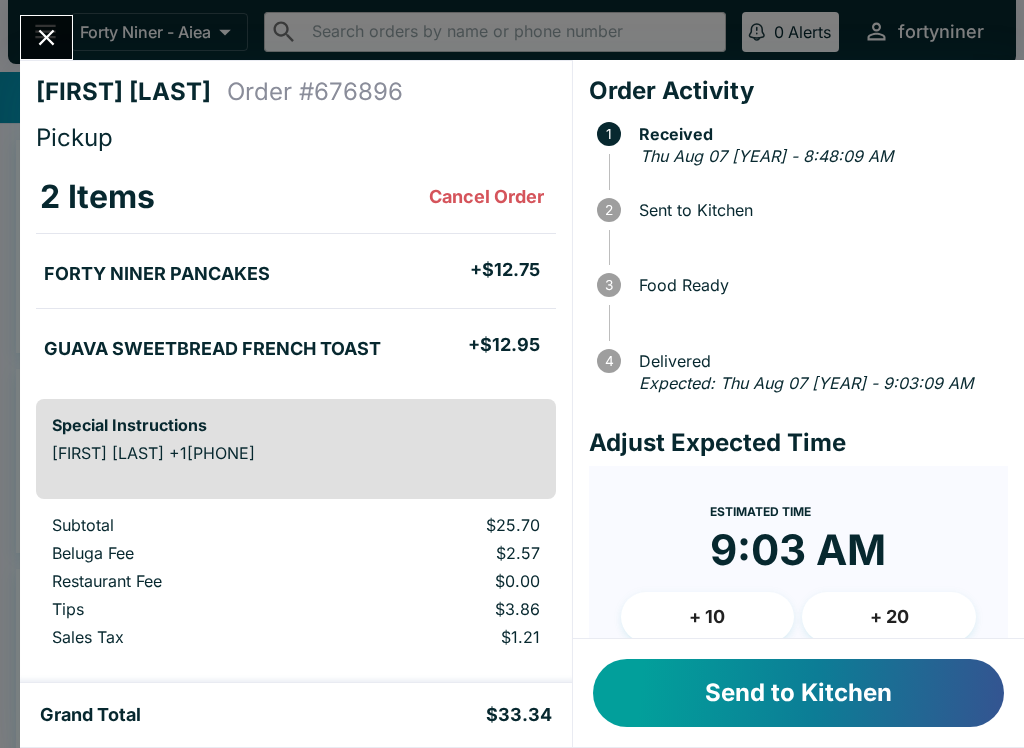 click on "Send to Kitchen" at bounding box center [798, 693] 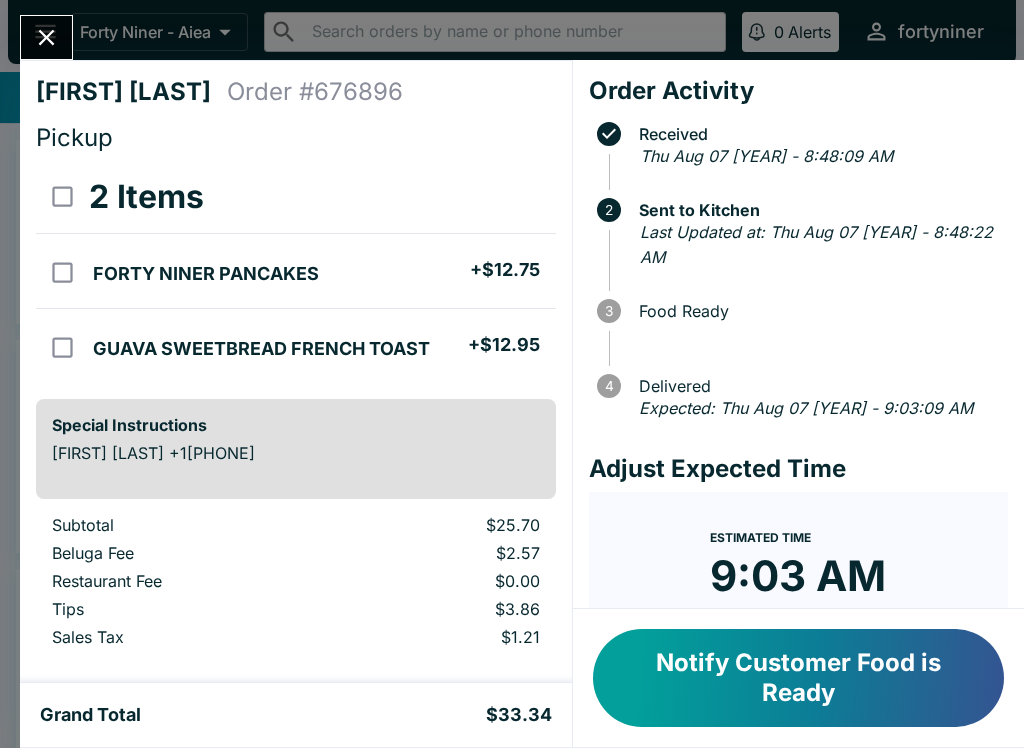 scroll, scrollTop: 0, scrollLeft: 0, axis: both 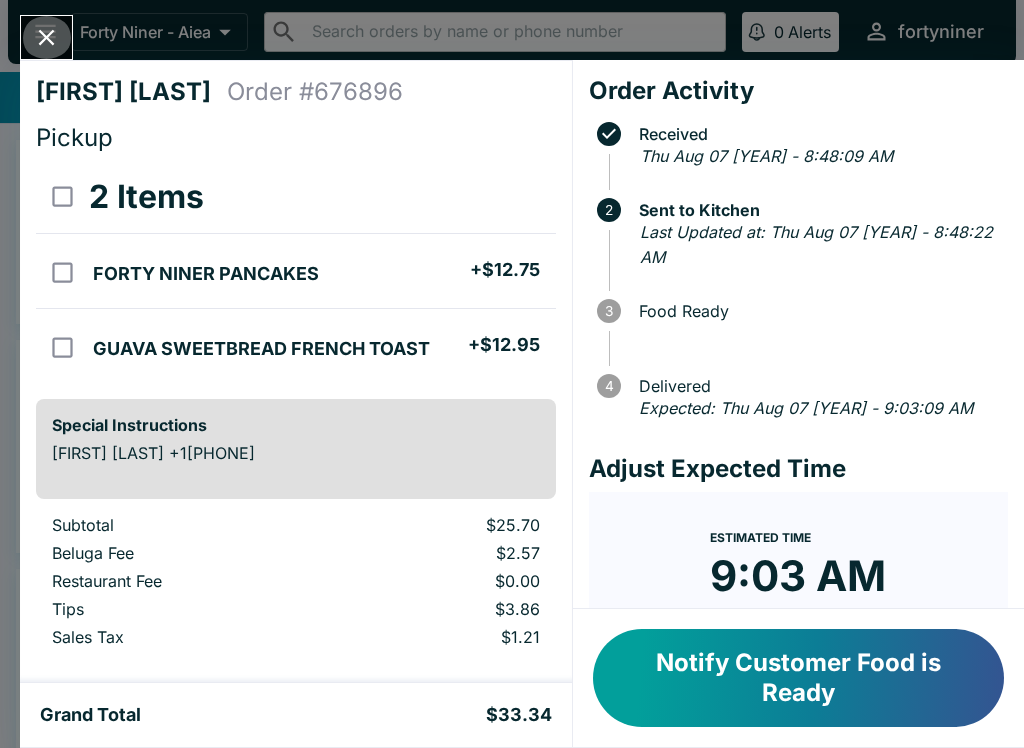 click 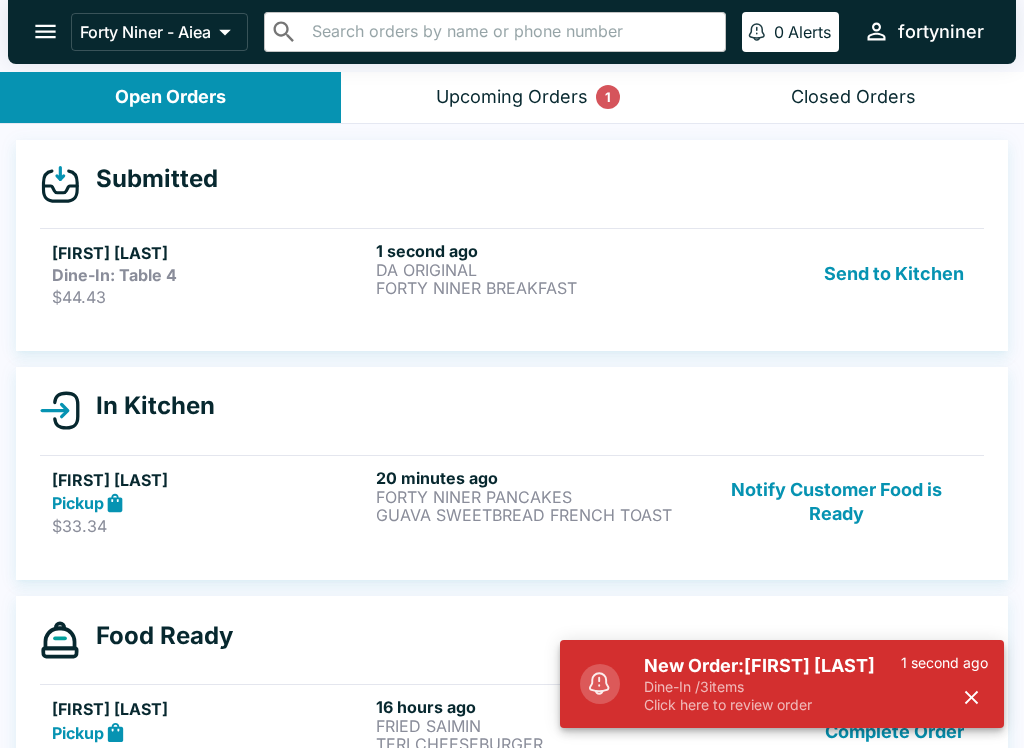 click on "[FIRST] [LAST] Dine-In: Table 4 $44.43 1 second ago DA ORIGINAL FORTY NINER BREAKFAST Send to Kitchen" at bounding box center (512, 273) 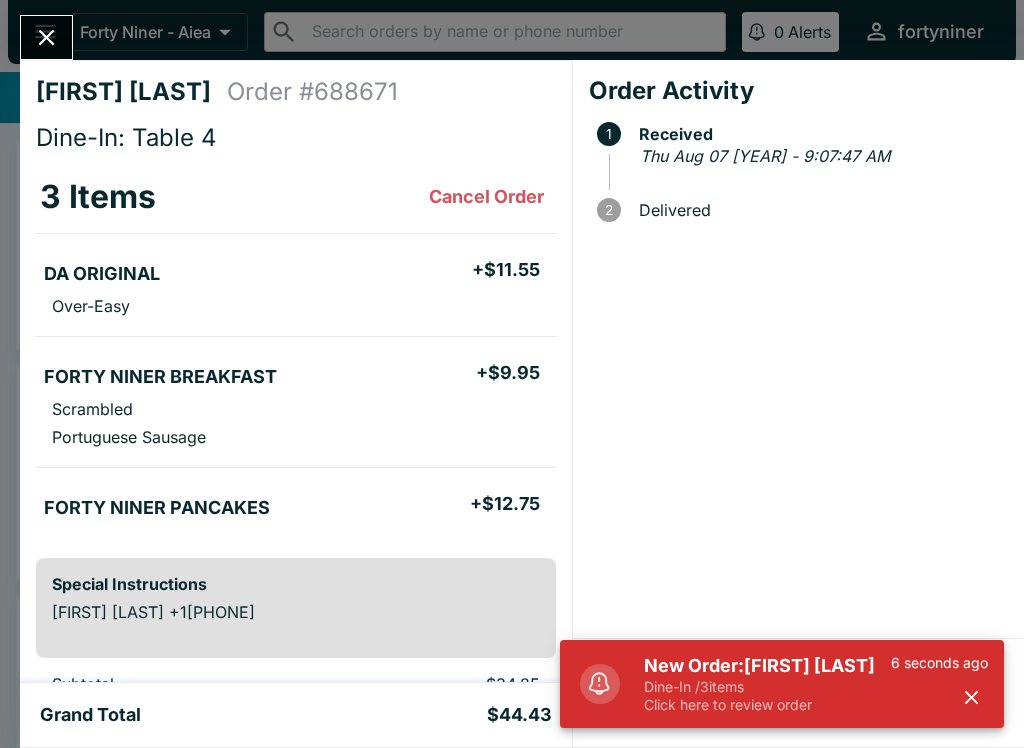 click 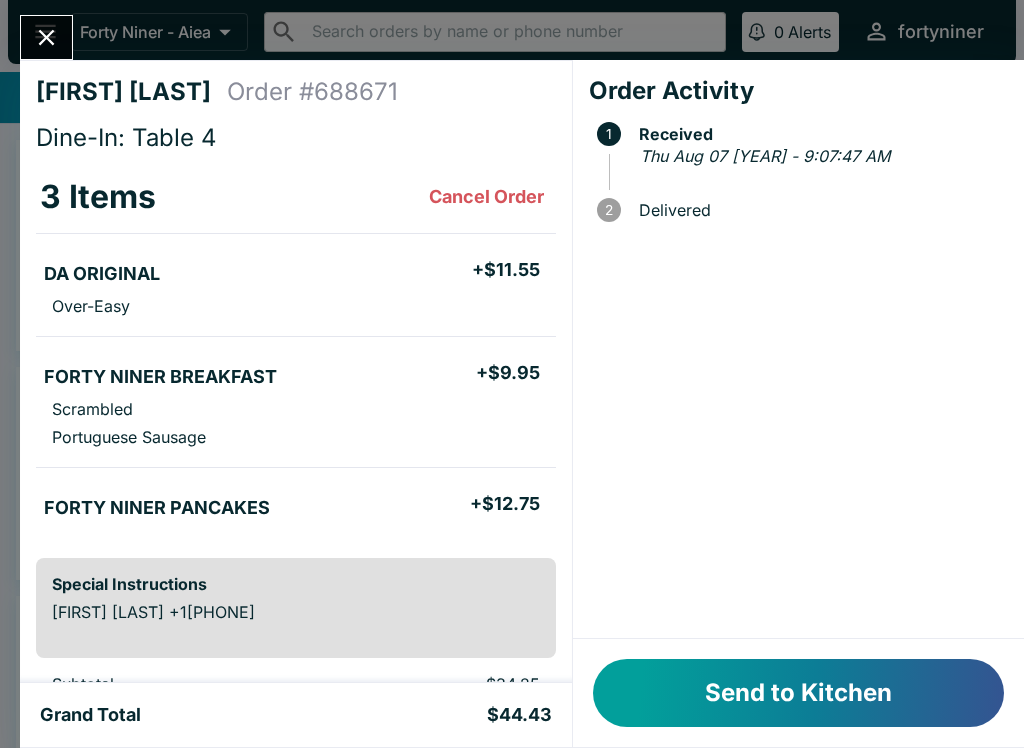 click on "Send to Kitchen" at bounding box center (798, 693) 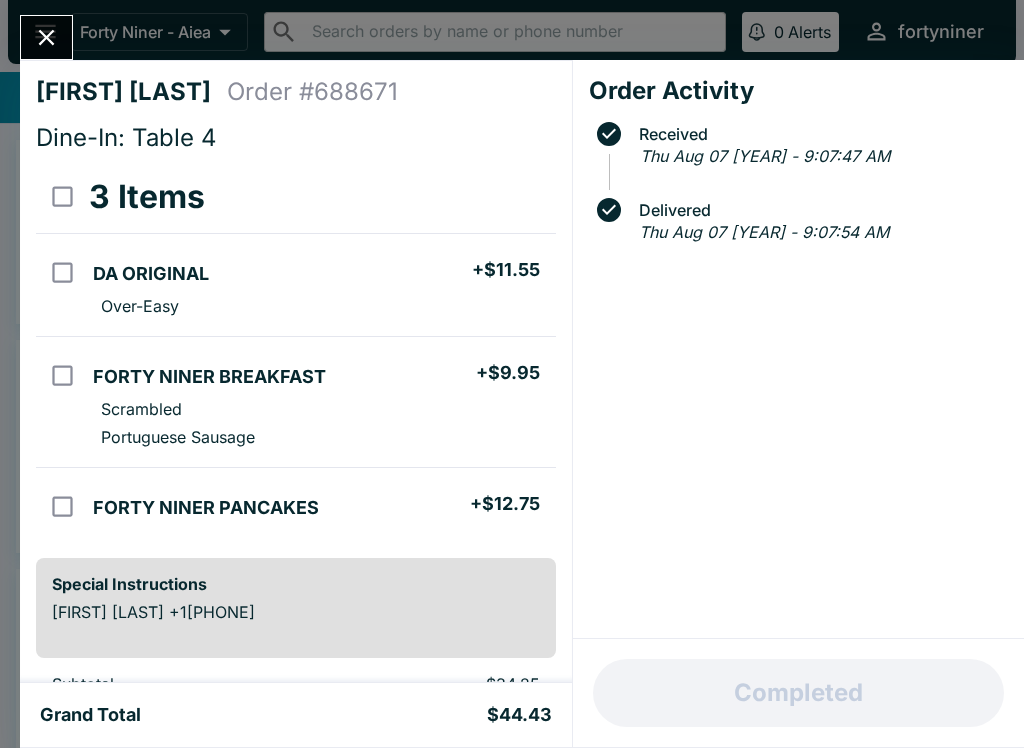 click 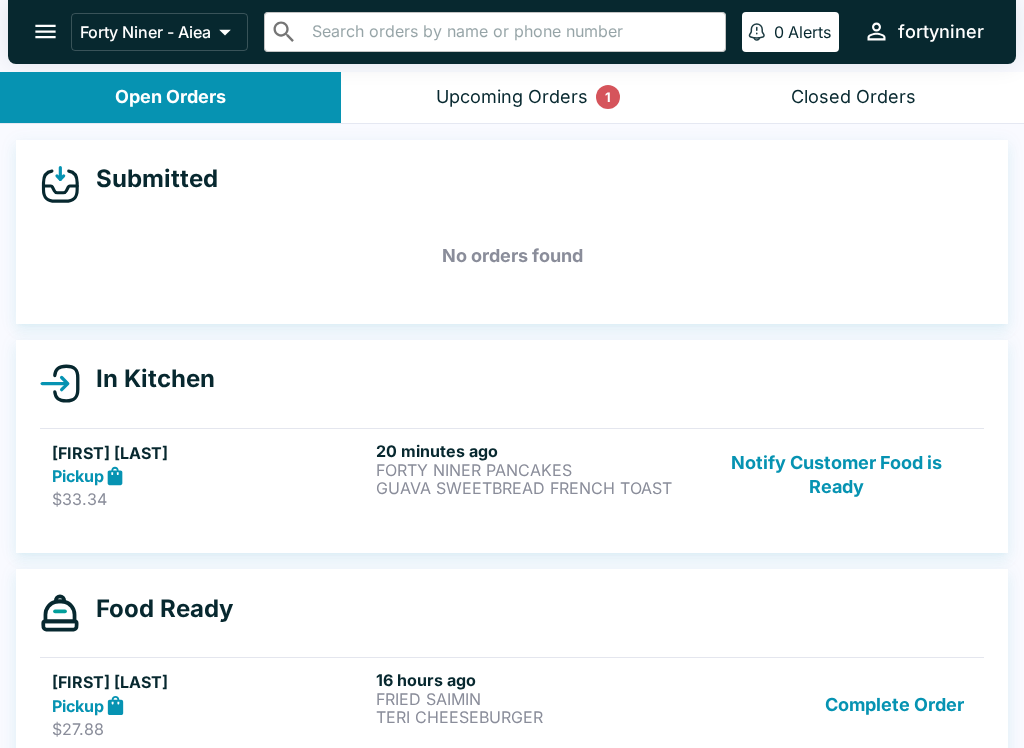 click on "Notify Customer Food is Ready" at bounding box center [836, 475] 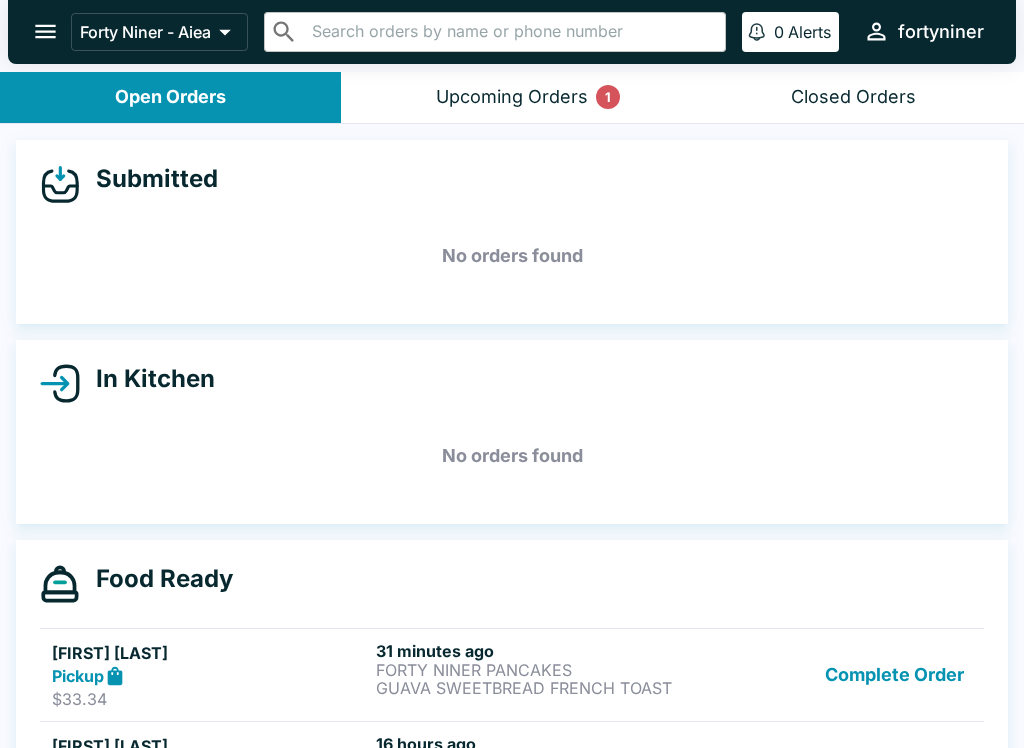 click on "Upcoming Orders 1" at bounding box center [511, 97] 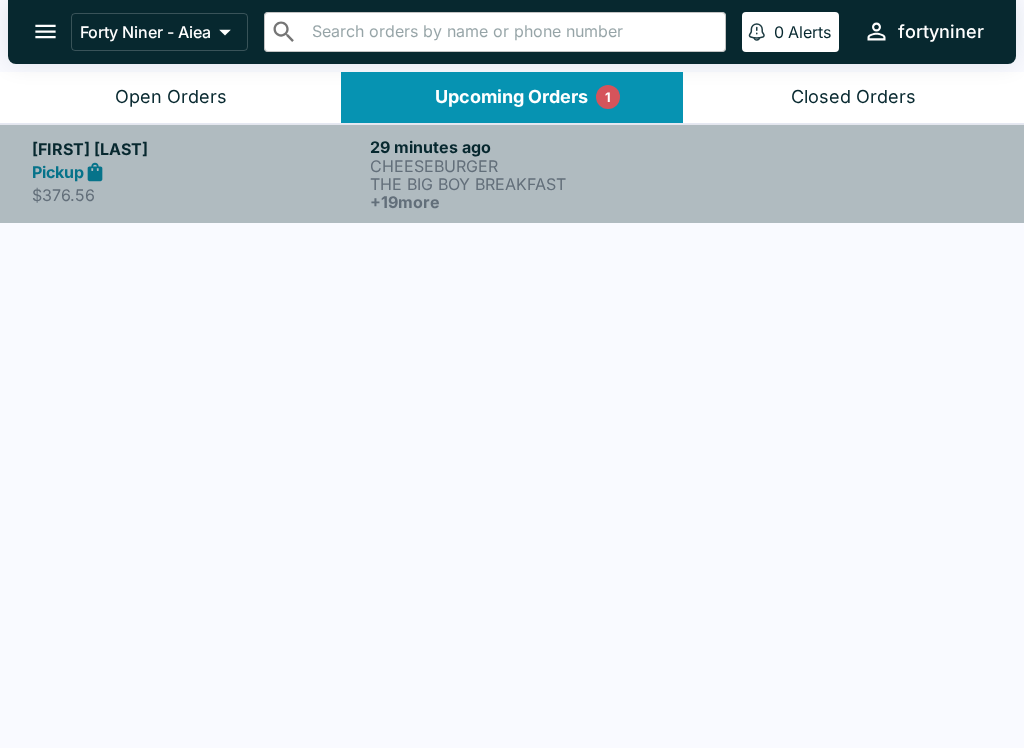 click on "$376.56" at bounding box center [197, 195] 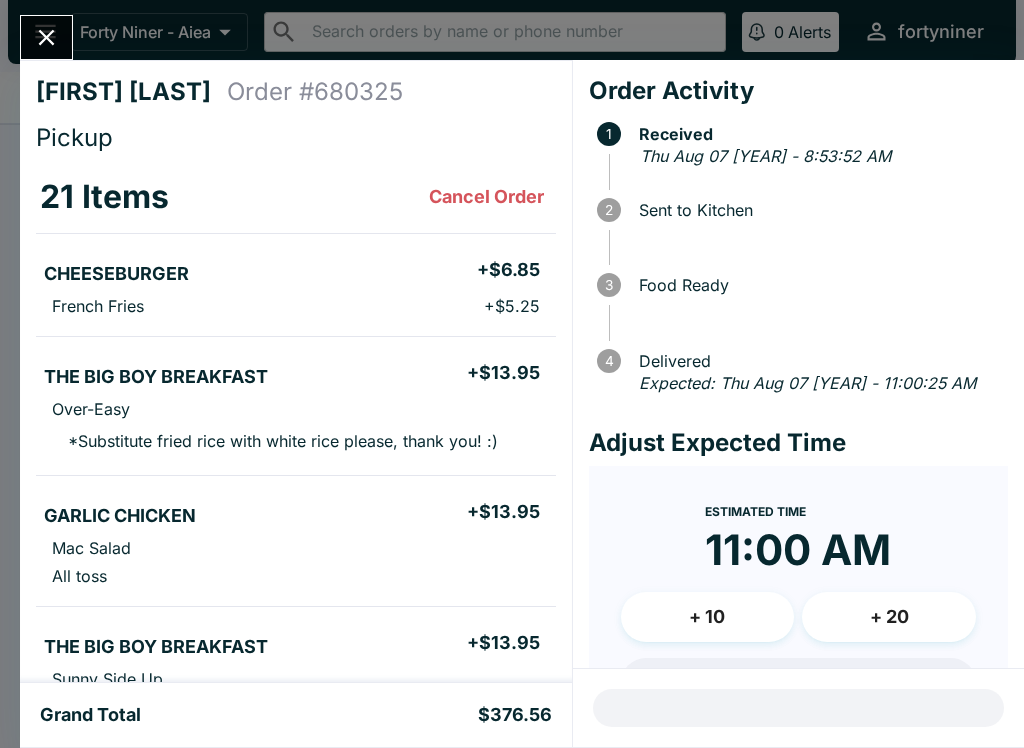click on "21 Items Cancel Order" at bounding box center [296, 197] 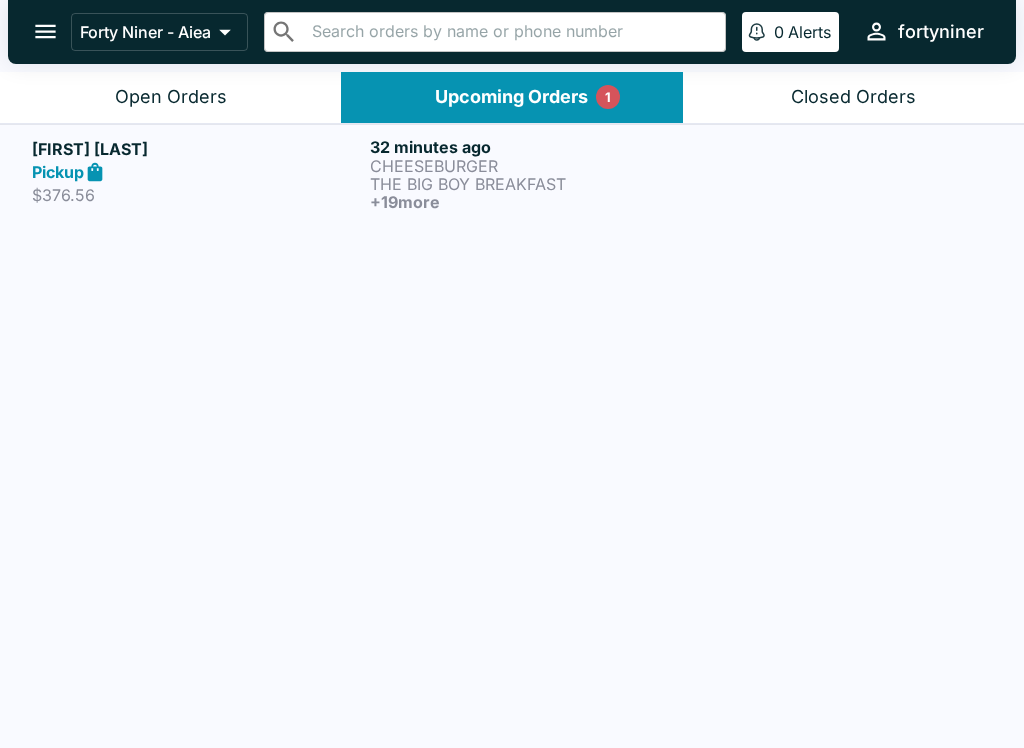 click on "Open Orders" at bounding box center (171, 97) 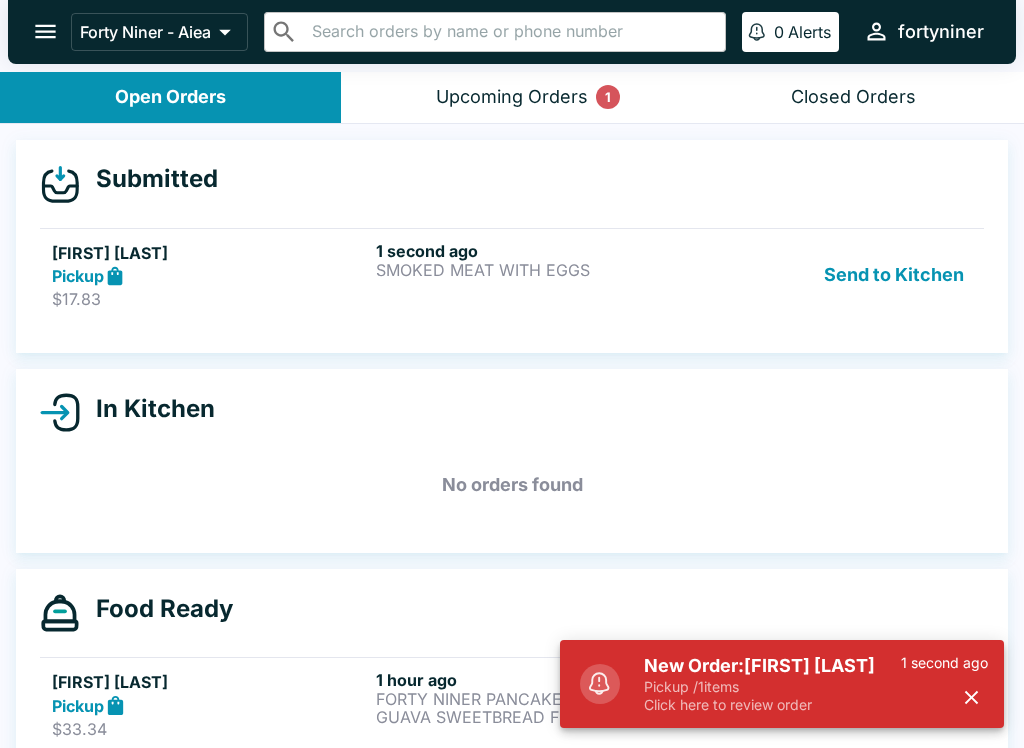 click on "1 second ago SMOKED MEAT WITH EGGS" at bounding box center [534, 275] 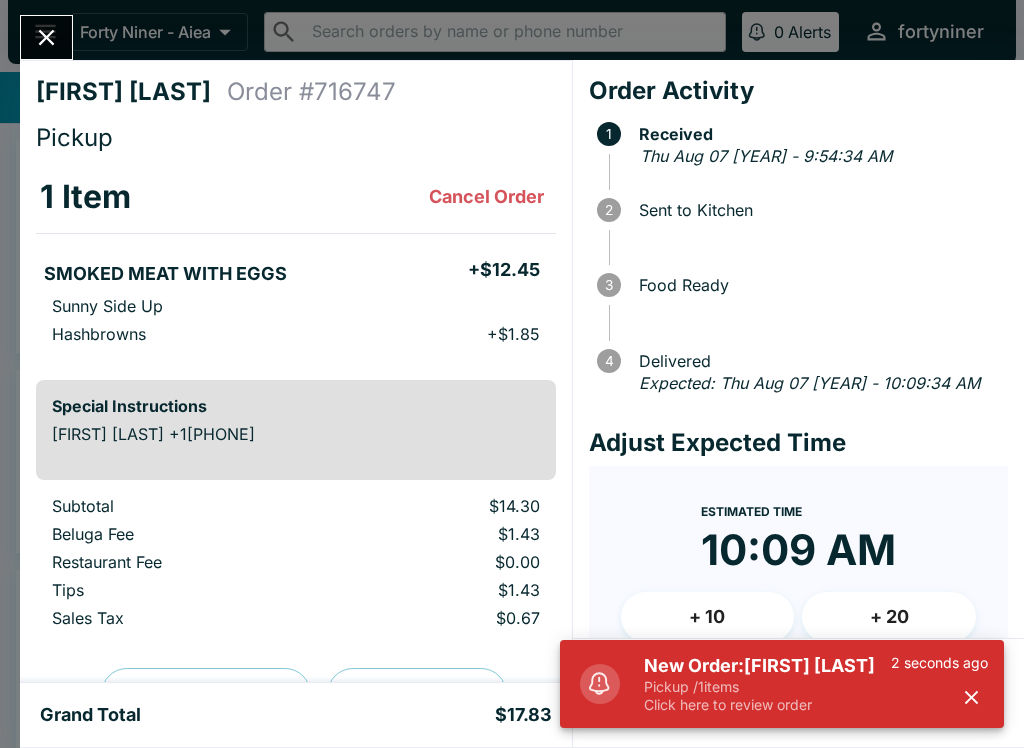 click at bounding box center [971, 697] 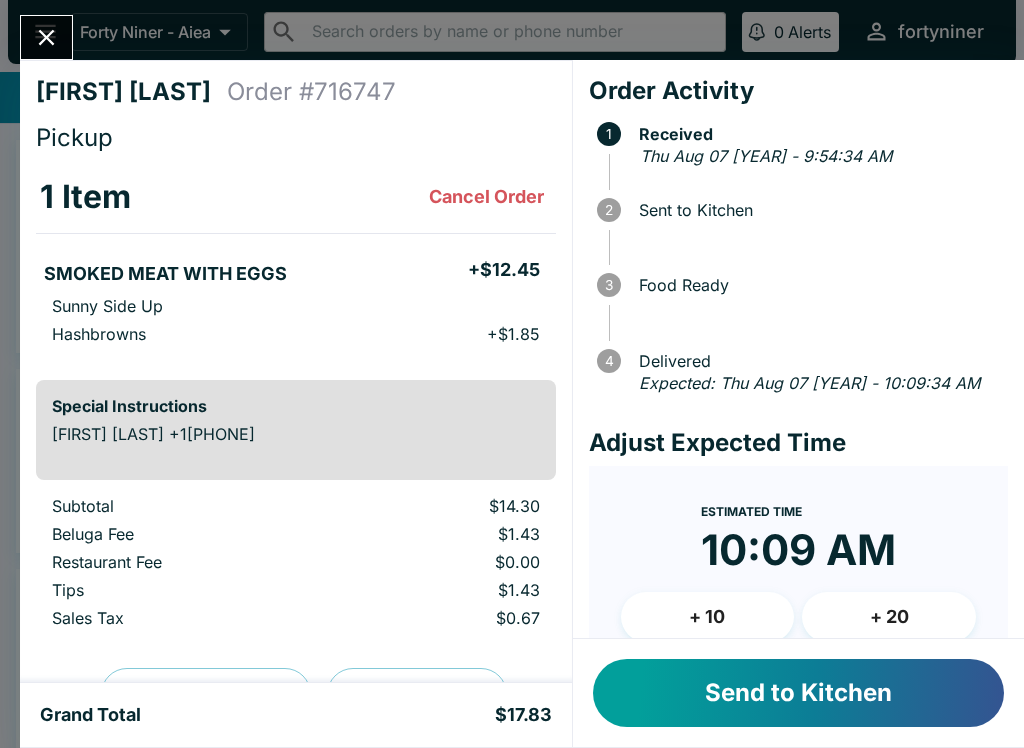 click on "Send to Kitchen" at bounding box center [798, 693] 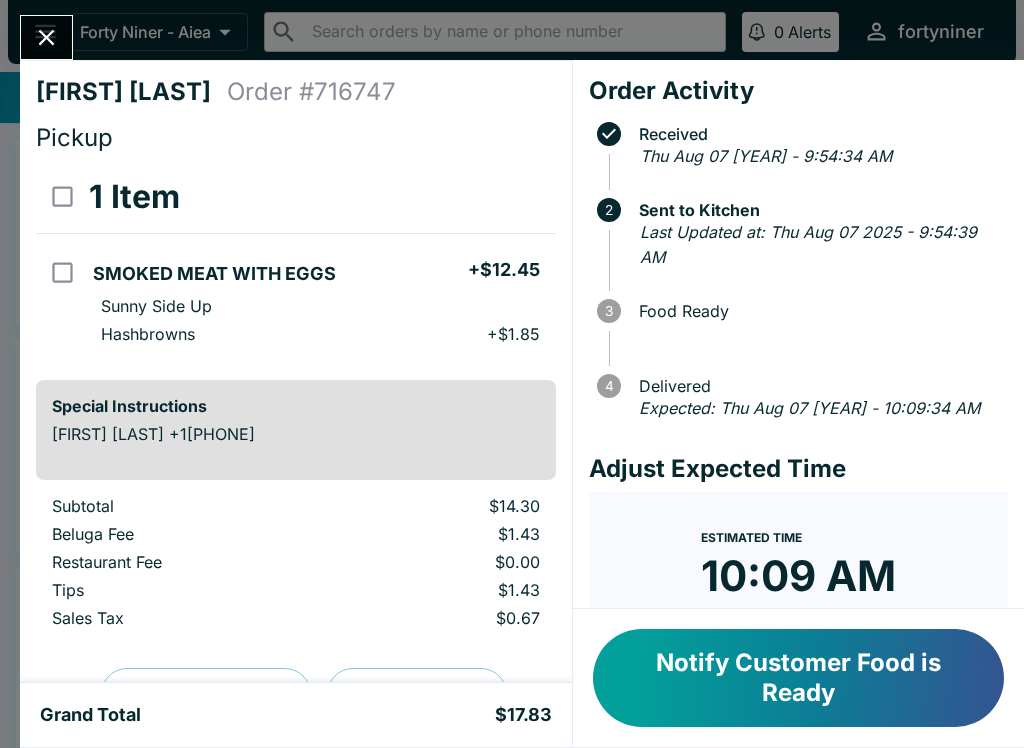 scroll, scrollTop: 0, scrollLeft: 0, axis: both 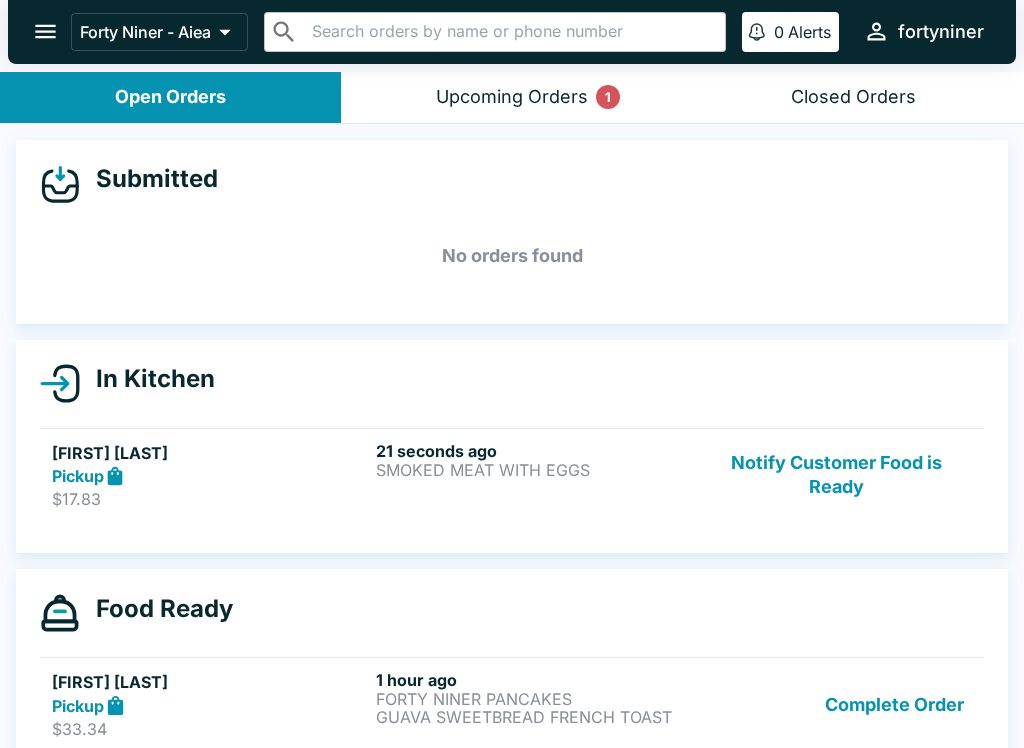 click 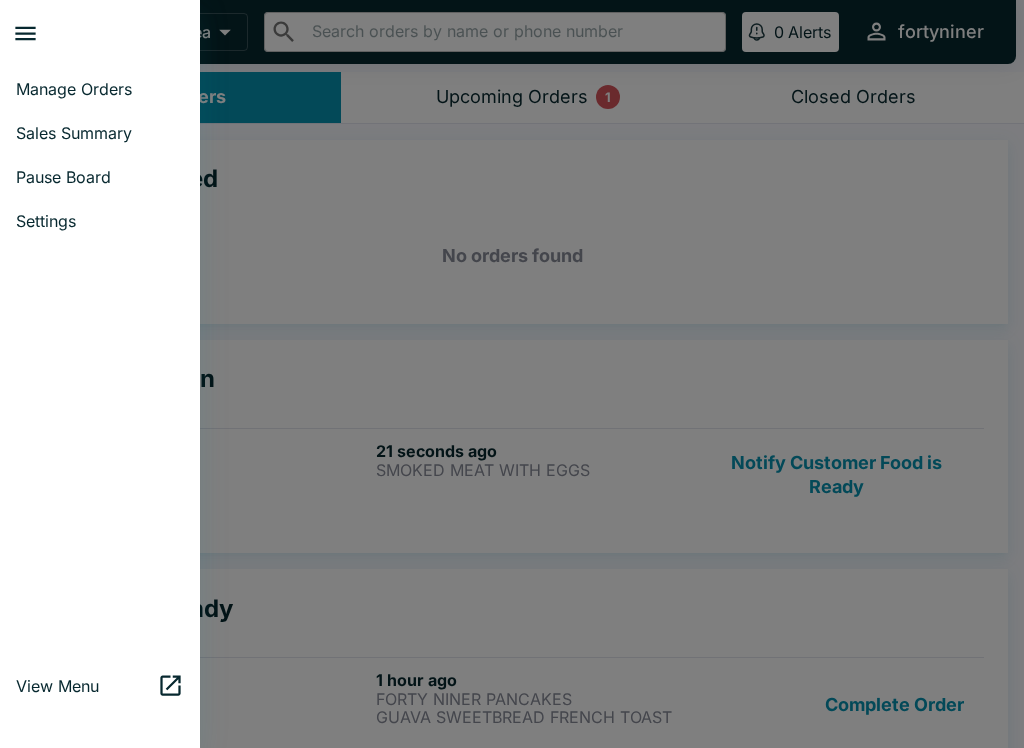 click at bounding box center (512, 374) 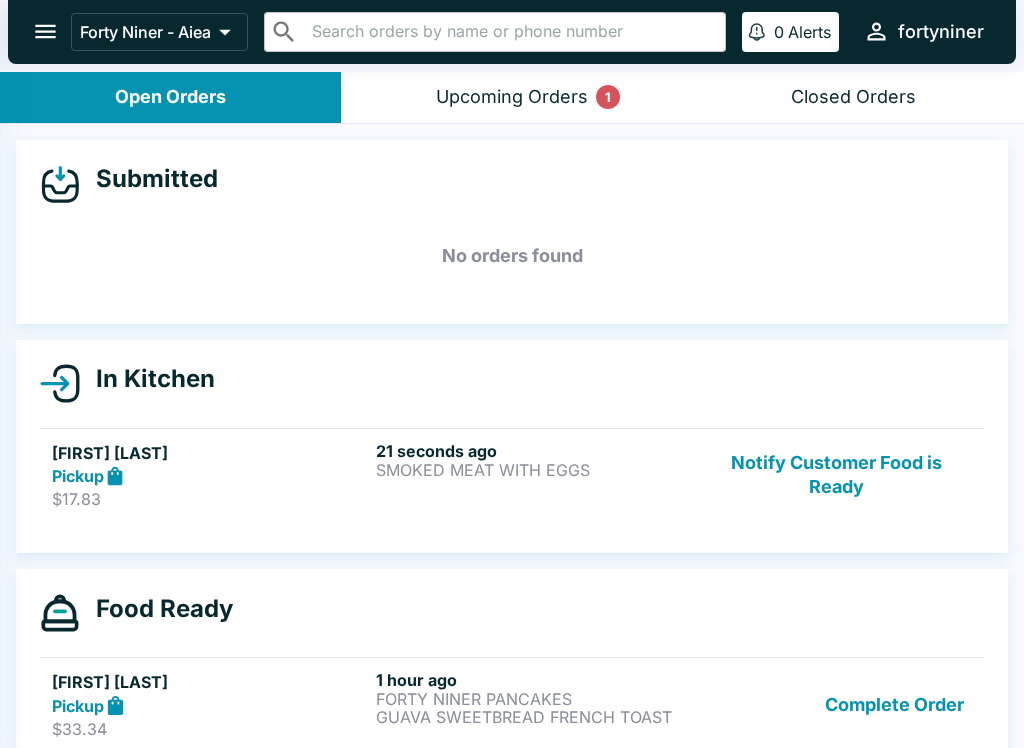 click on "Notify Customer Food is Ready" at bounding box center (836, 475) 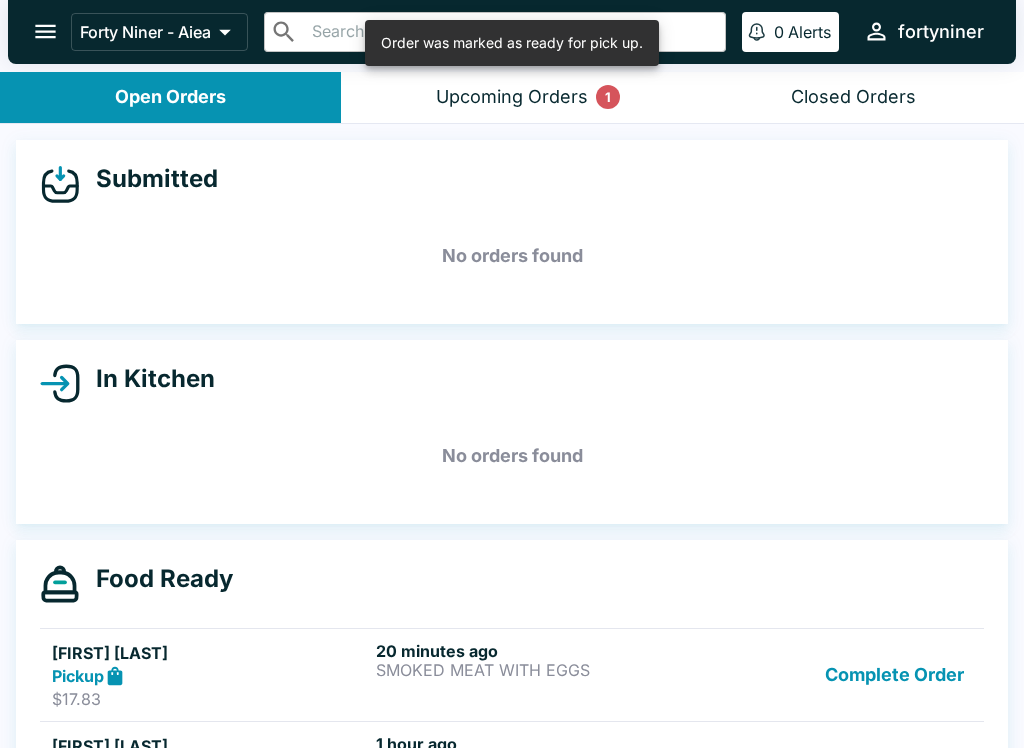 click 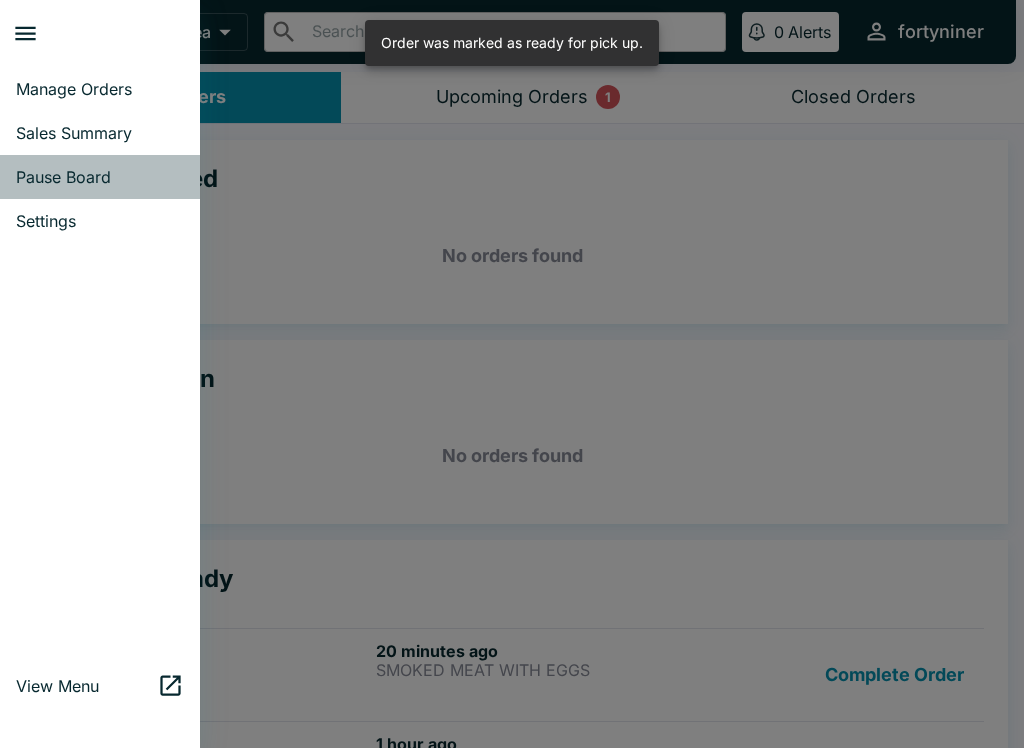 click on "Settings" at bounding box center [100, 221] 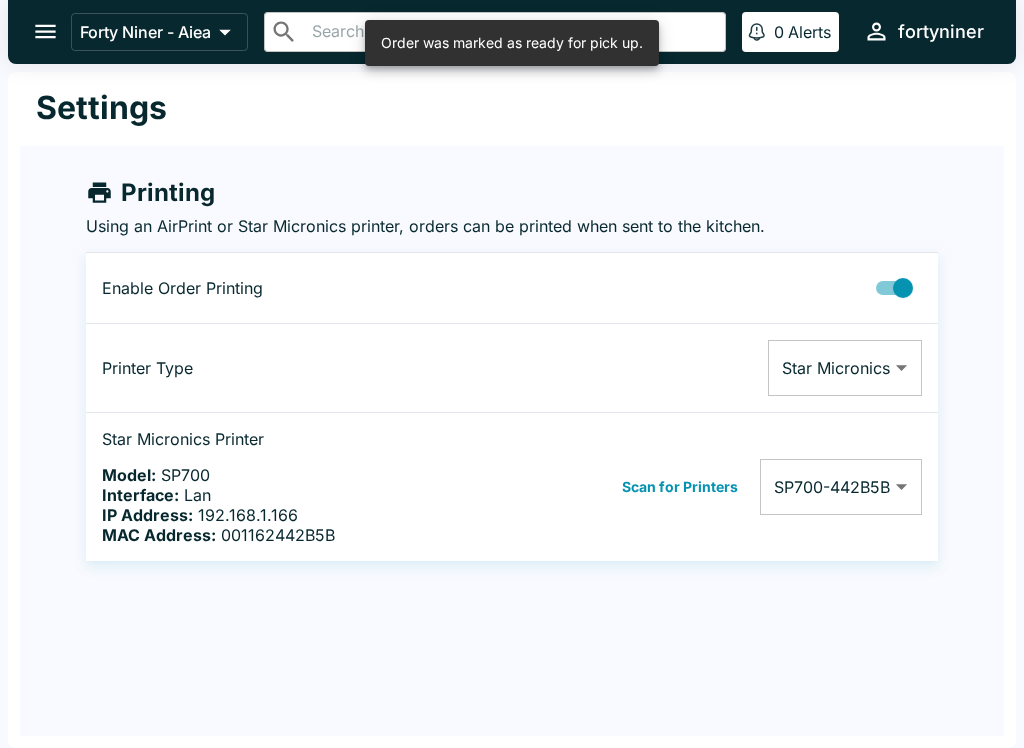 click 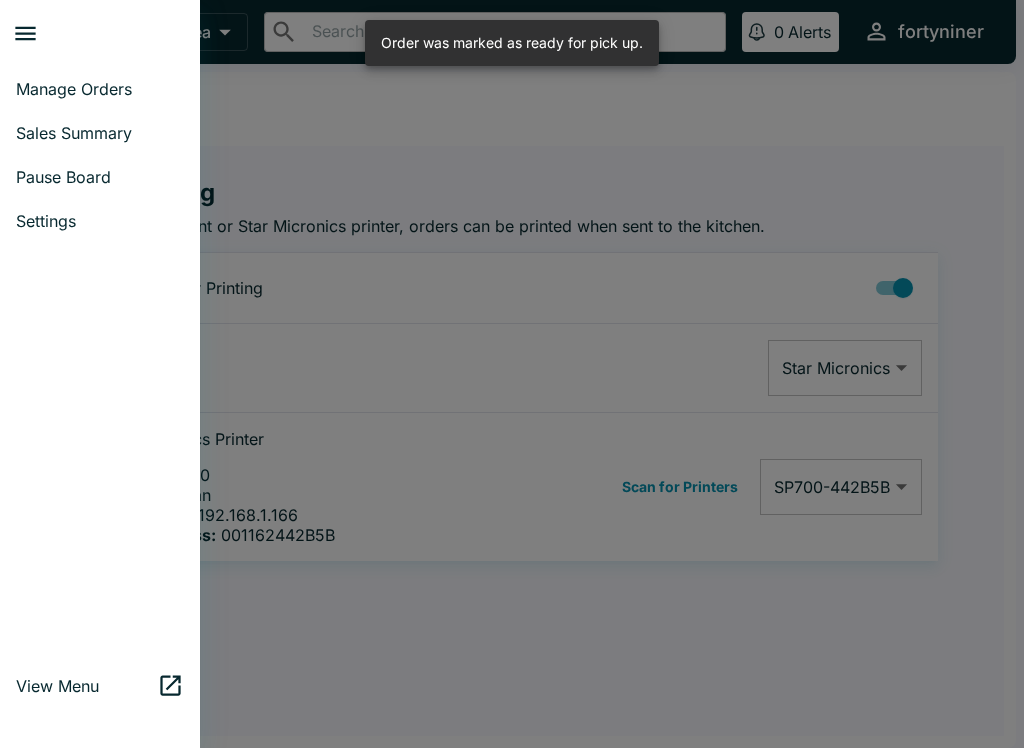 click on "Sales Summary" at bounding box center [100, 133] 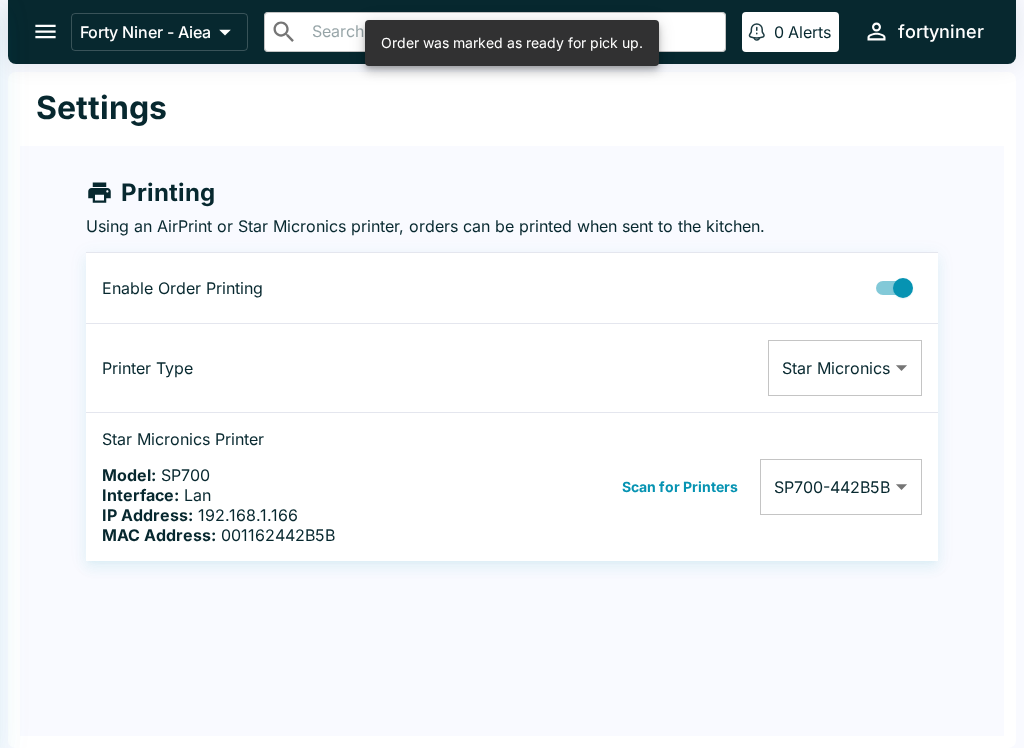 select on "03:00" 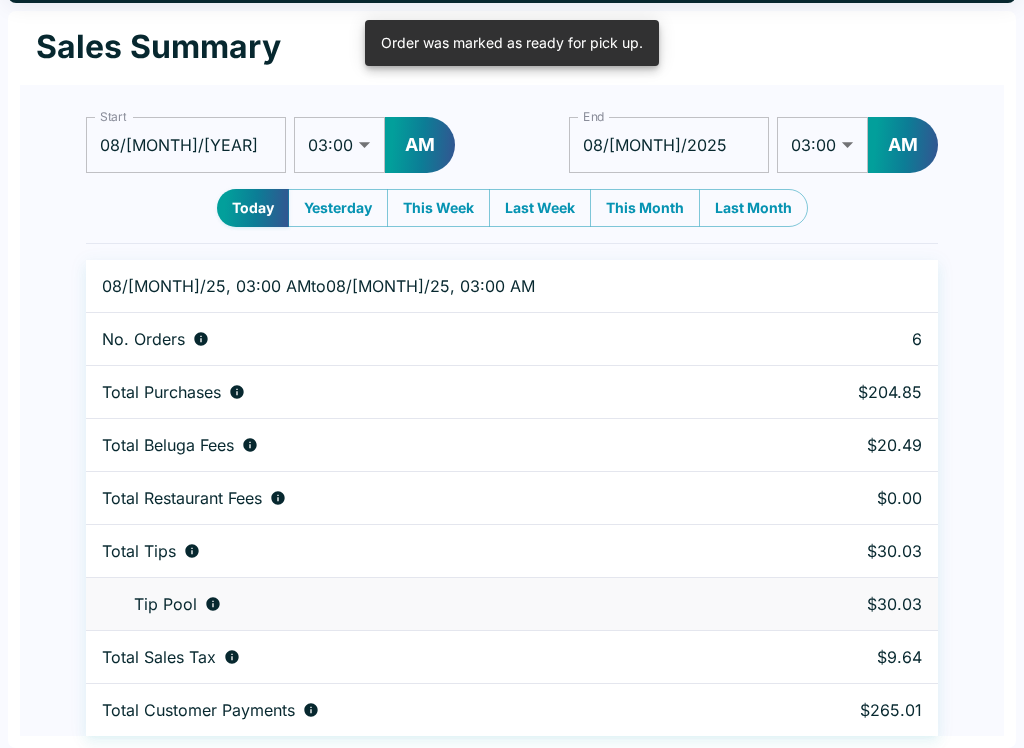 scroll, scrollTop: 0, scrollLeft: 0, axis: both 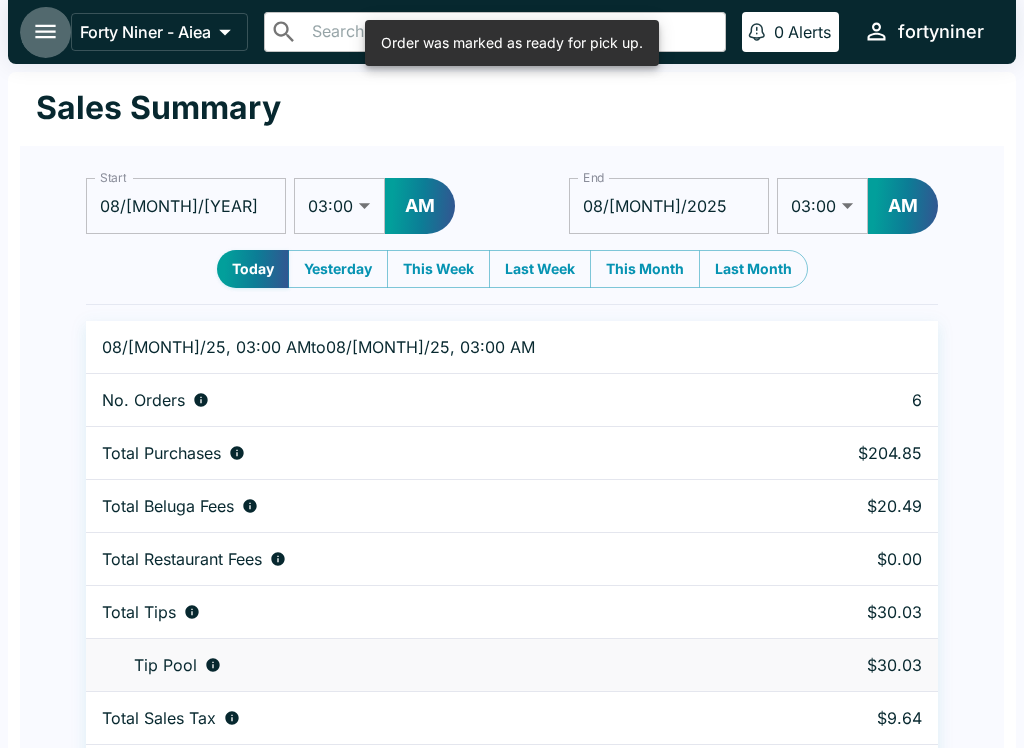 click 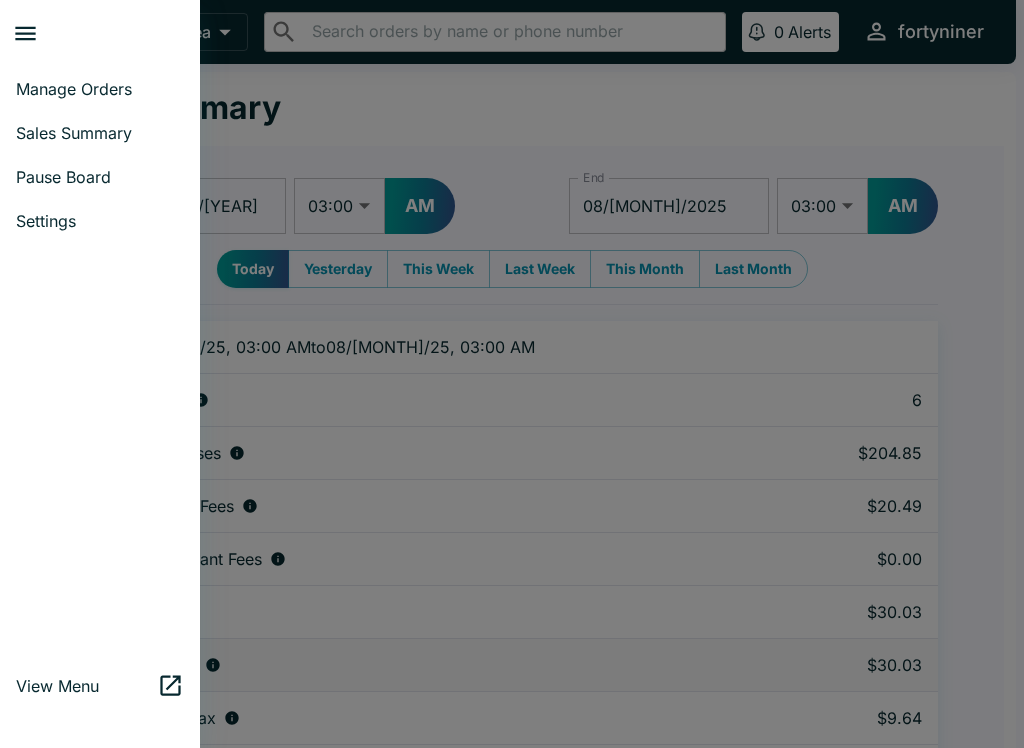 click on "Pause Board" at bounding box center (100, 177) 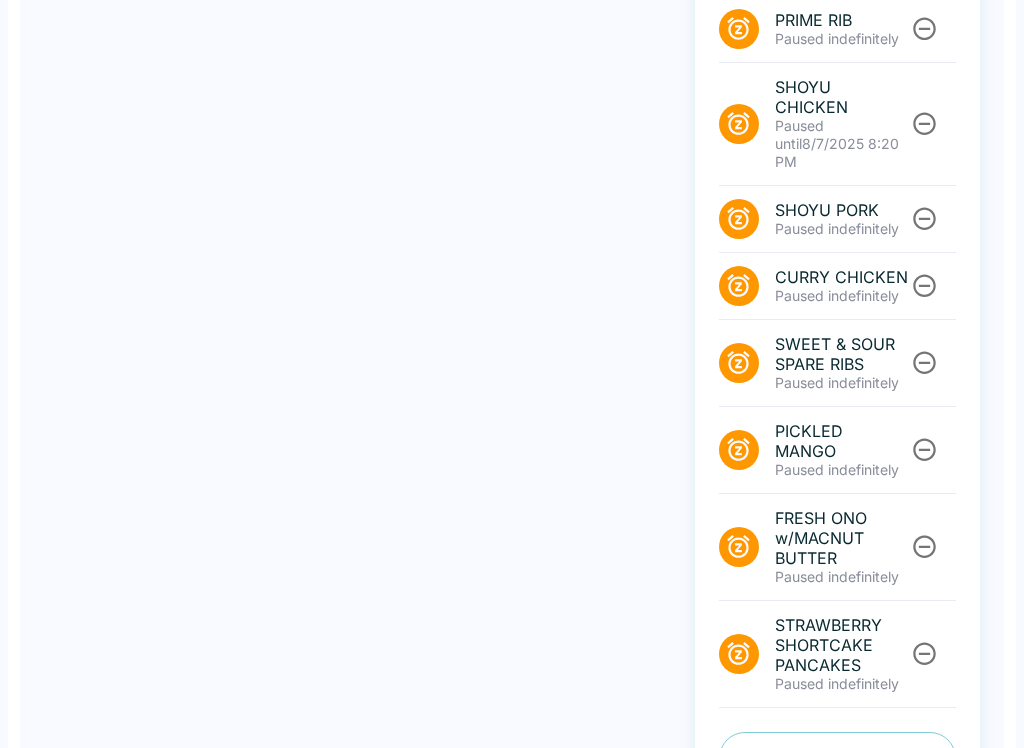 scroll, scrollTop: 756, scrollLeft: 0, axis: vertical 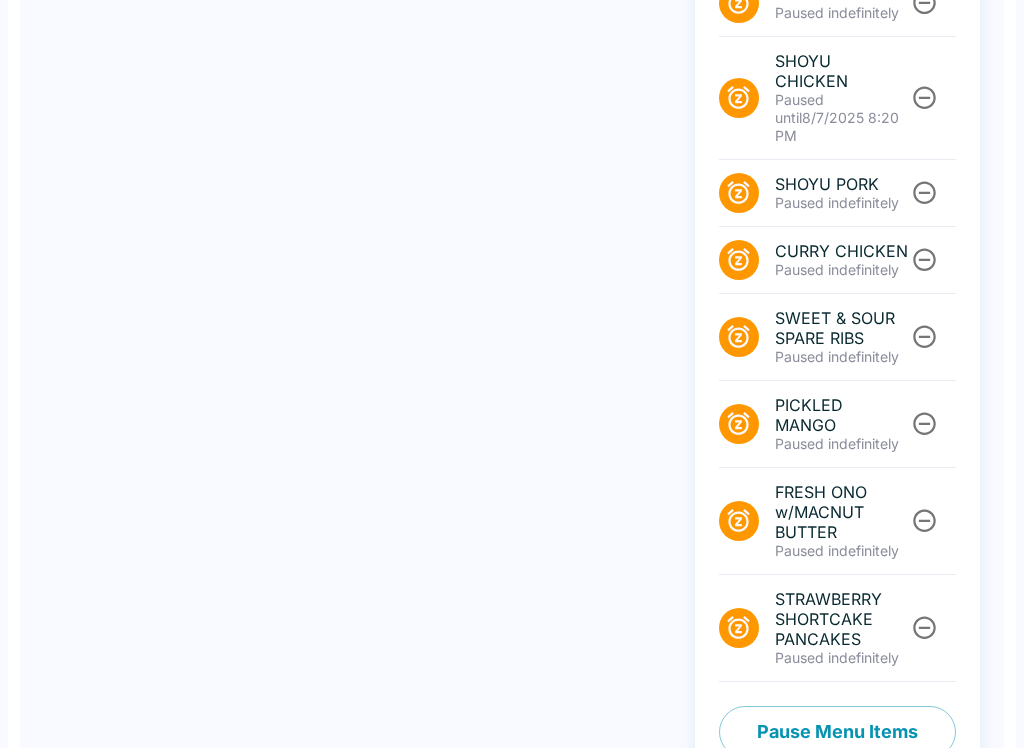 click on "Pause Menu Items" at bounding box center [837, 732] 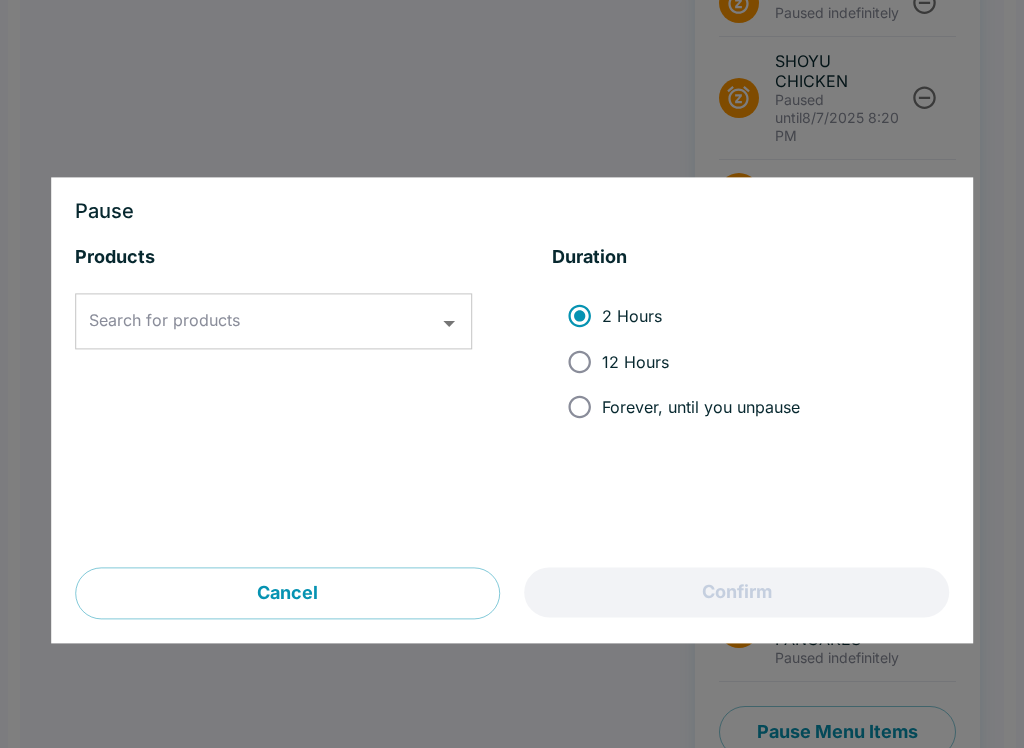 click on "12 Hours" at bounding box center (579, 361) 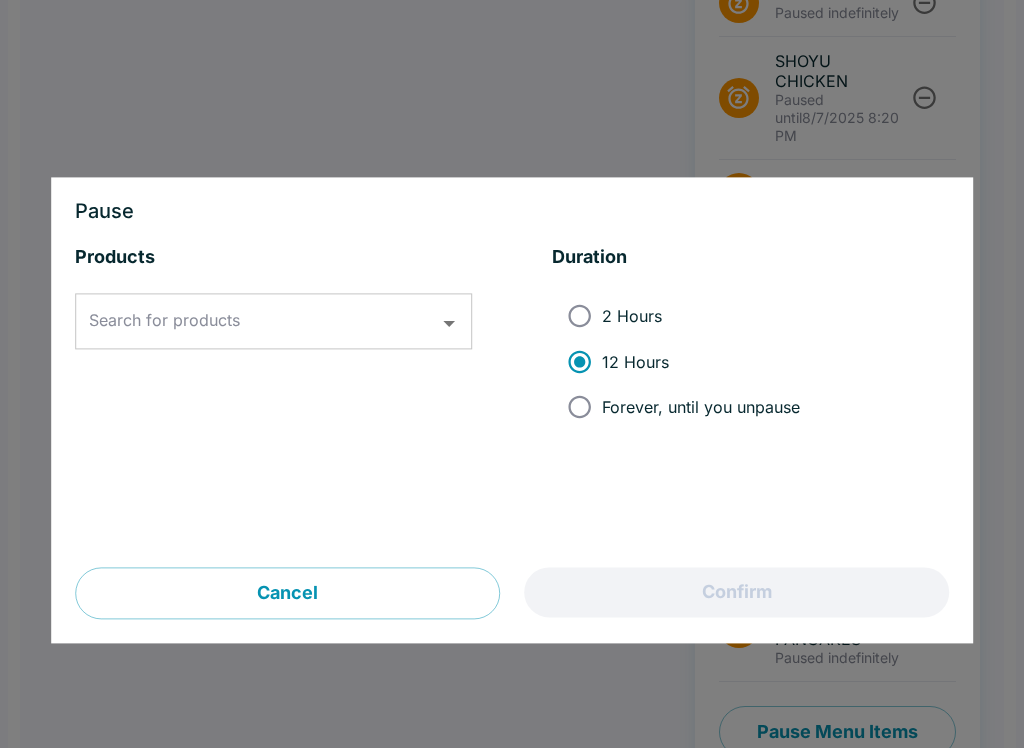 click on "Search for products" at bounding box center [258, 322] 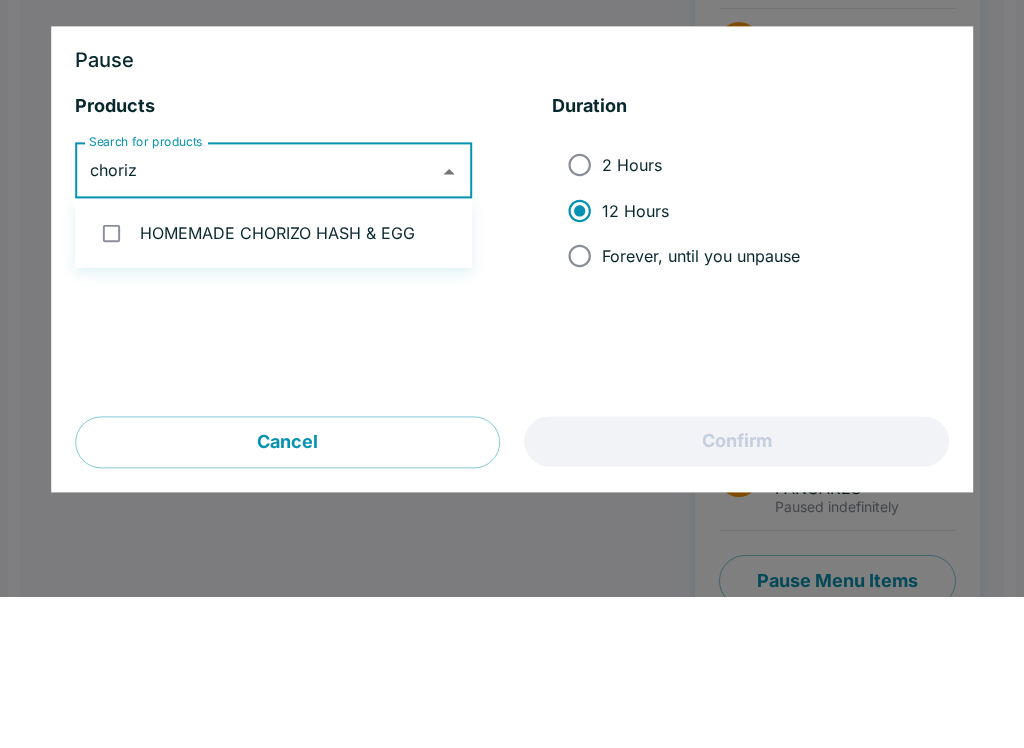 type on "chorizo" 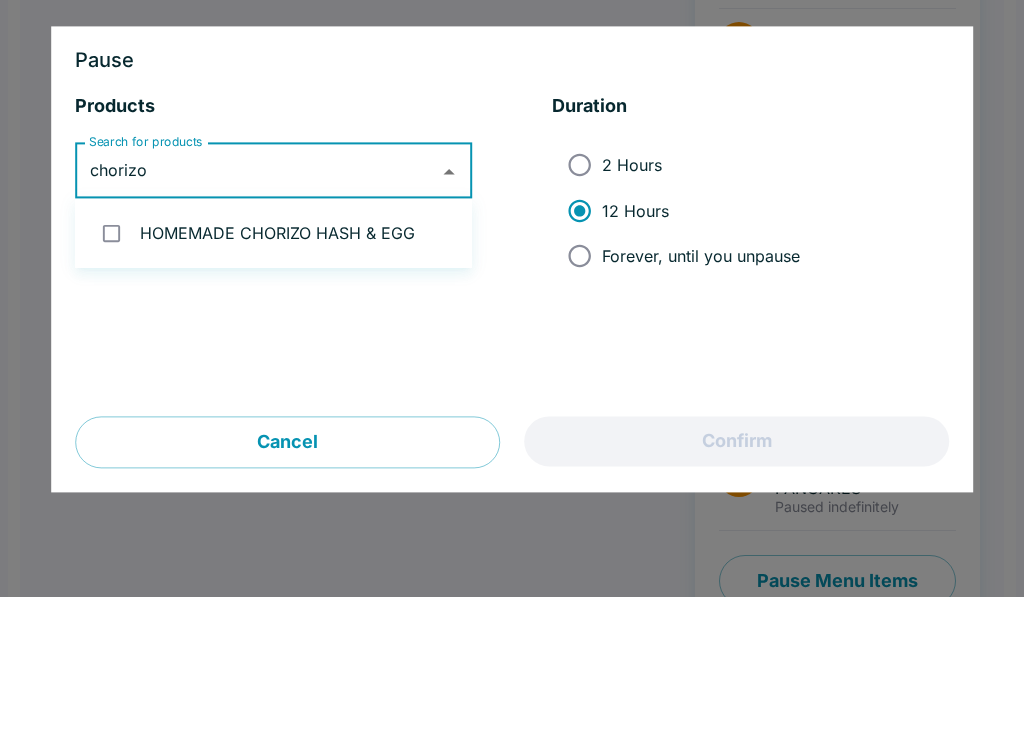 click at bounding box center [111, 384] 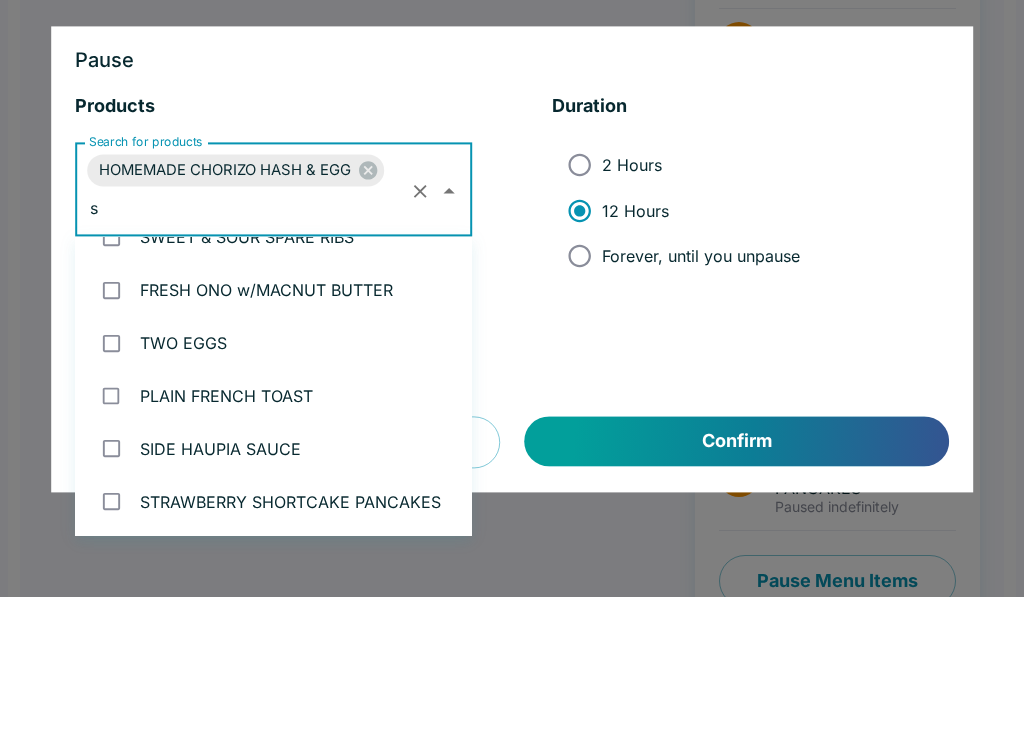 scroll, scrollTop: 219, scrollLeft: 0, axis: vertical 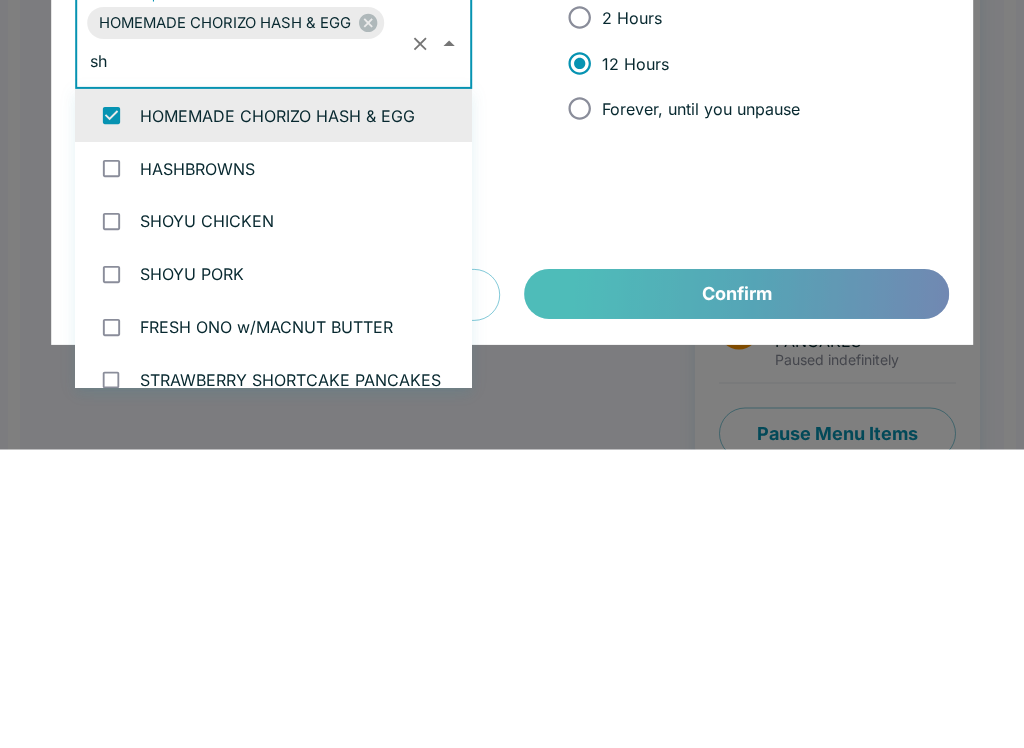 type on "sh" 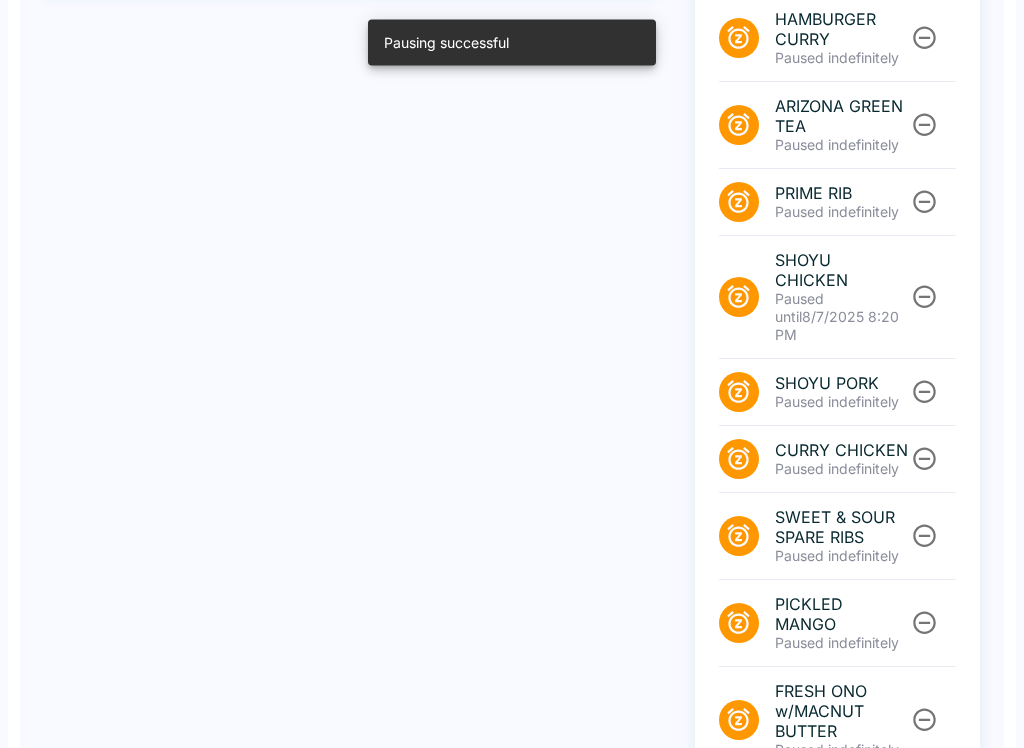 scroll, scrollTop: 703, scrollLeft: 0, axis: vertical 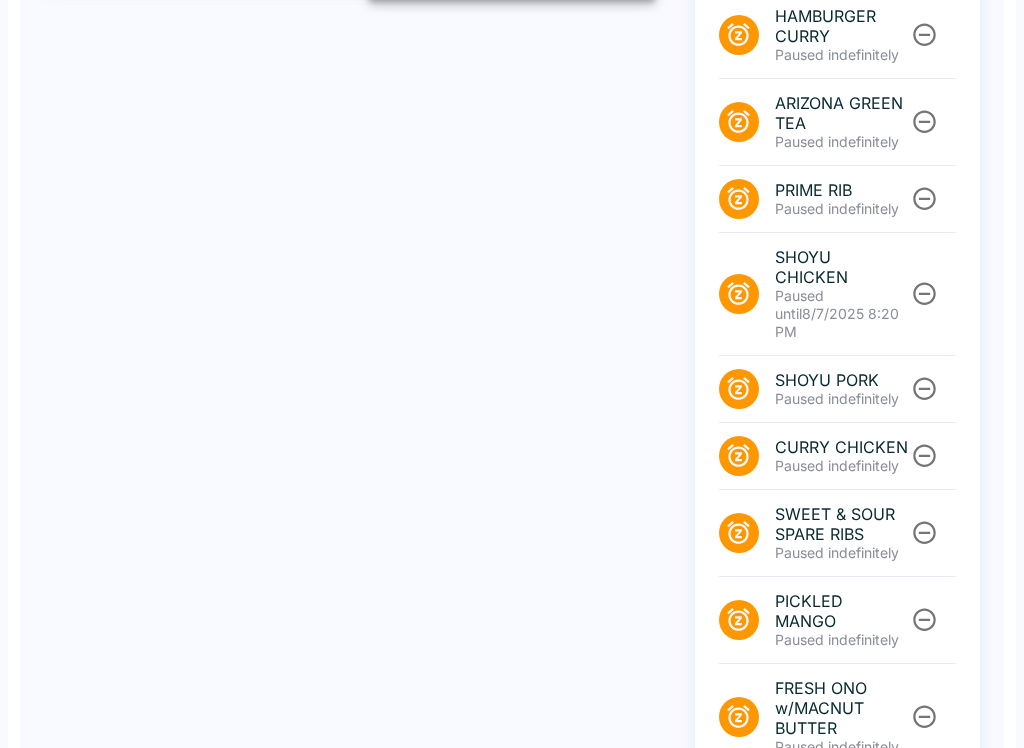click at bounding box center [747, 294] 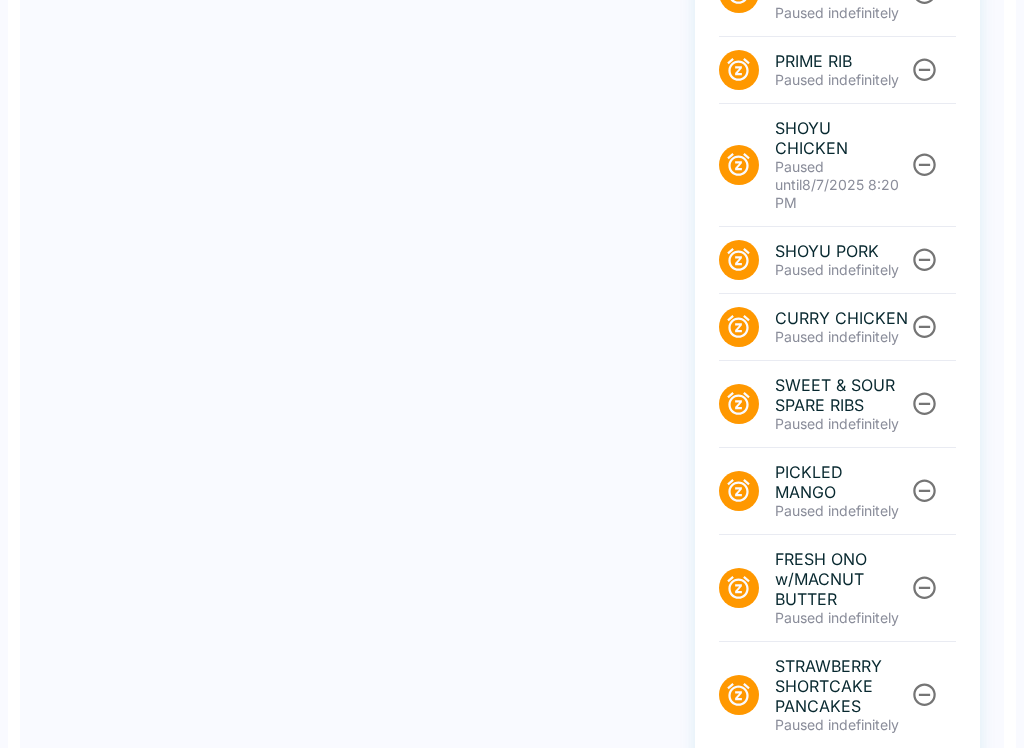 scroll, scrollTop: 881, scrollLeft: 0, axis: vertical 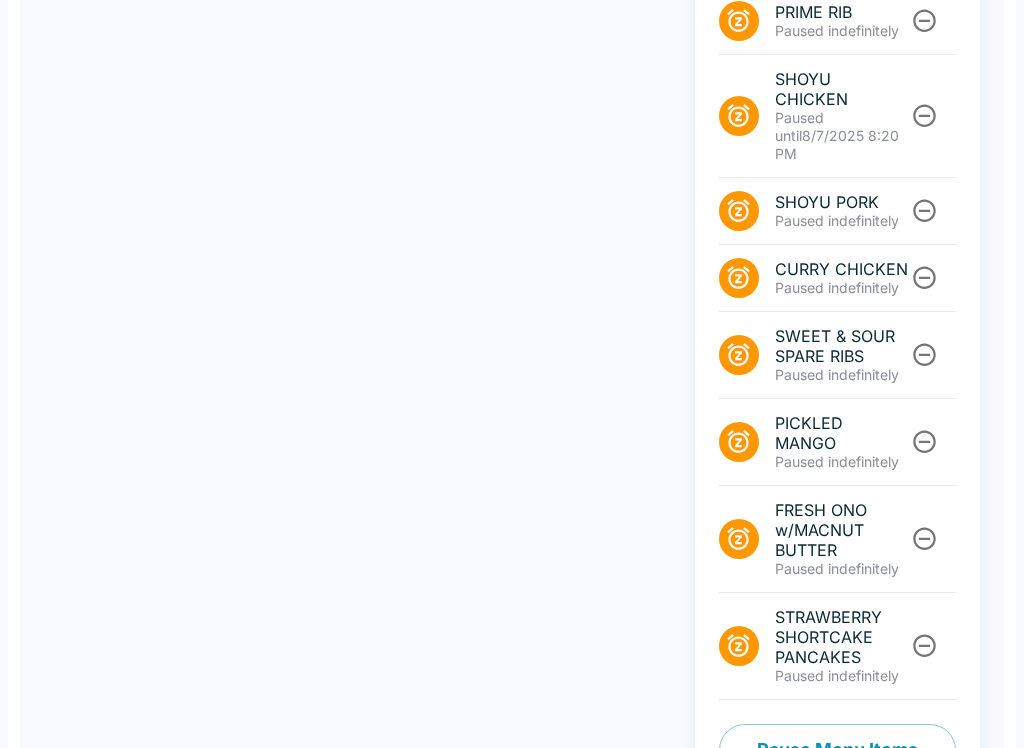 click on "Pause Menu Items" at bounding box center (837, 750) 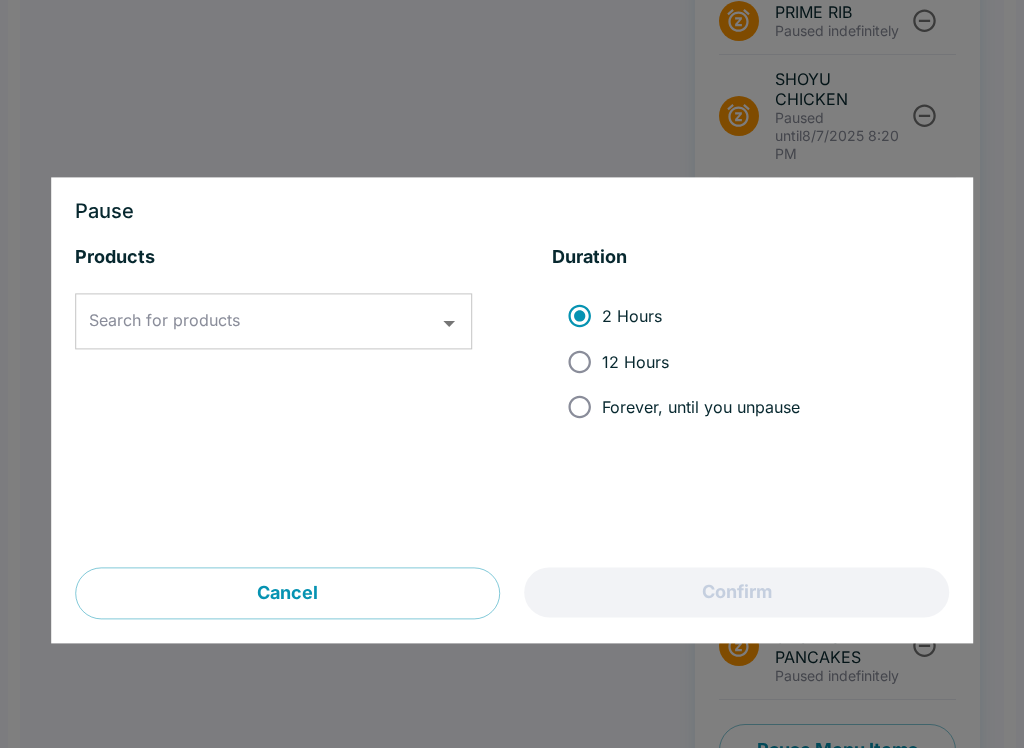 click on "Forever, until you unpause" at bounding box center (701, 407) 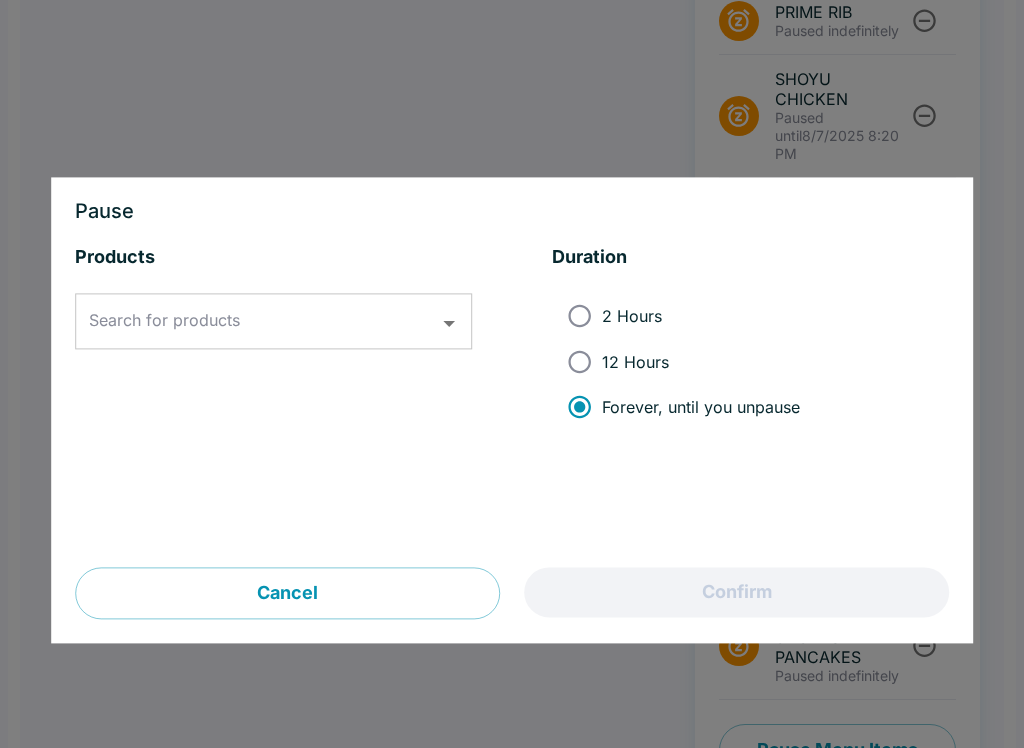 click on "Search for products" at bounding box center (258, 322) 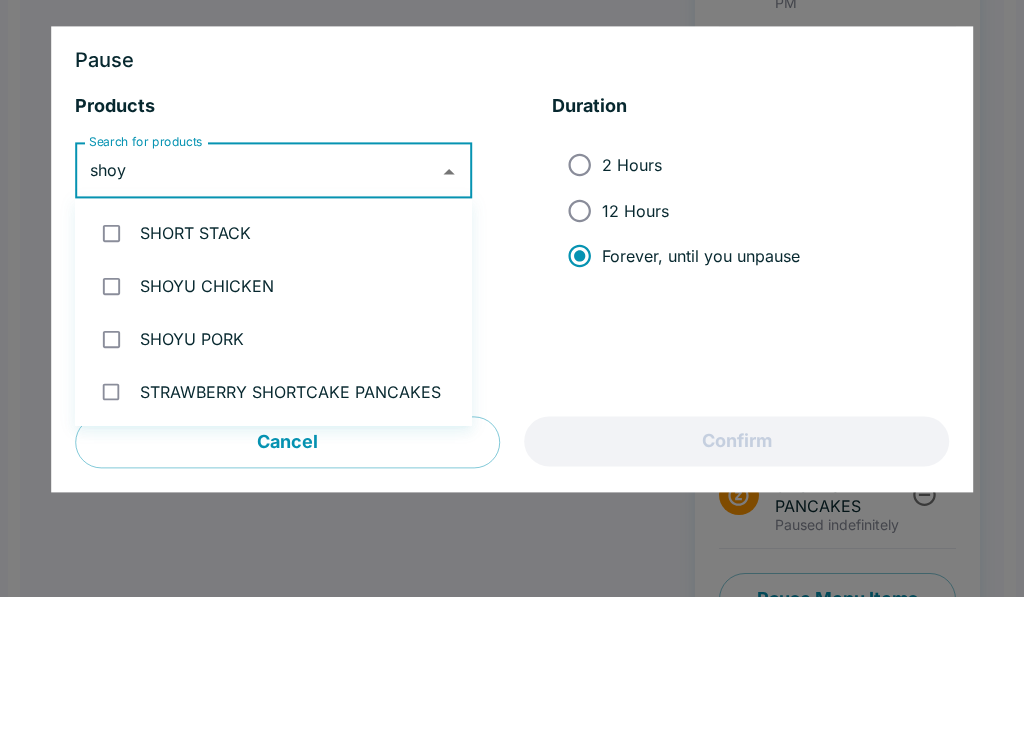type on "shoyu" 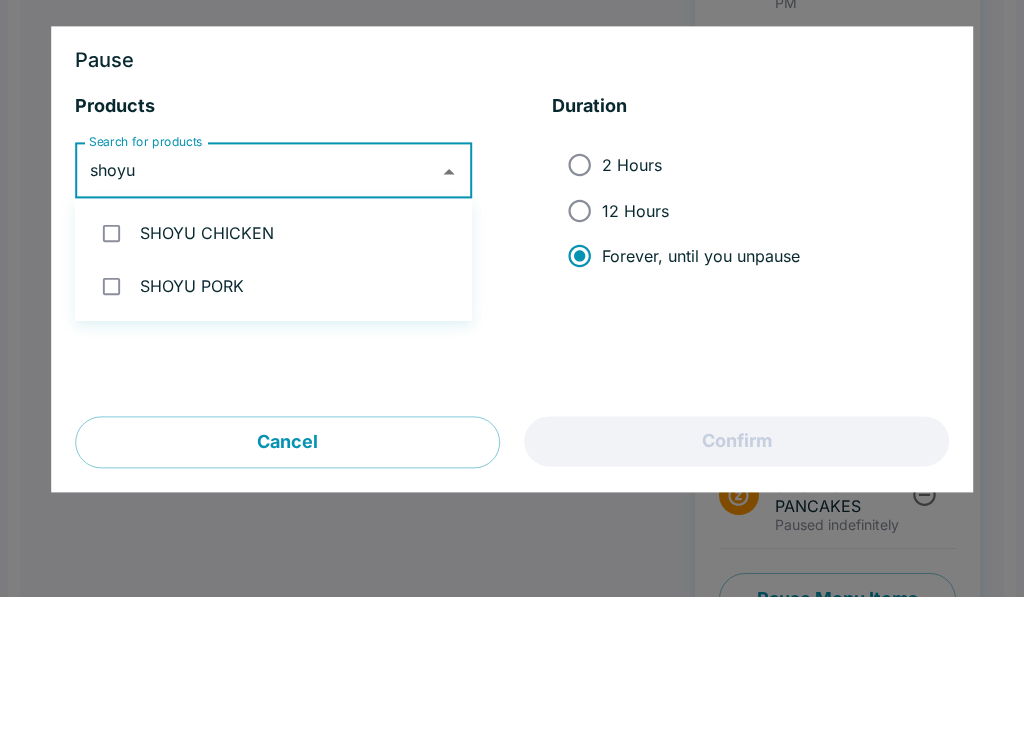 click on "SHOYU CHICKEN" at bounding box center (273, 384) 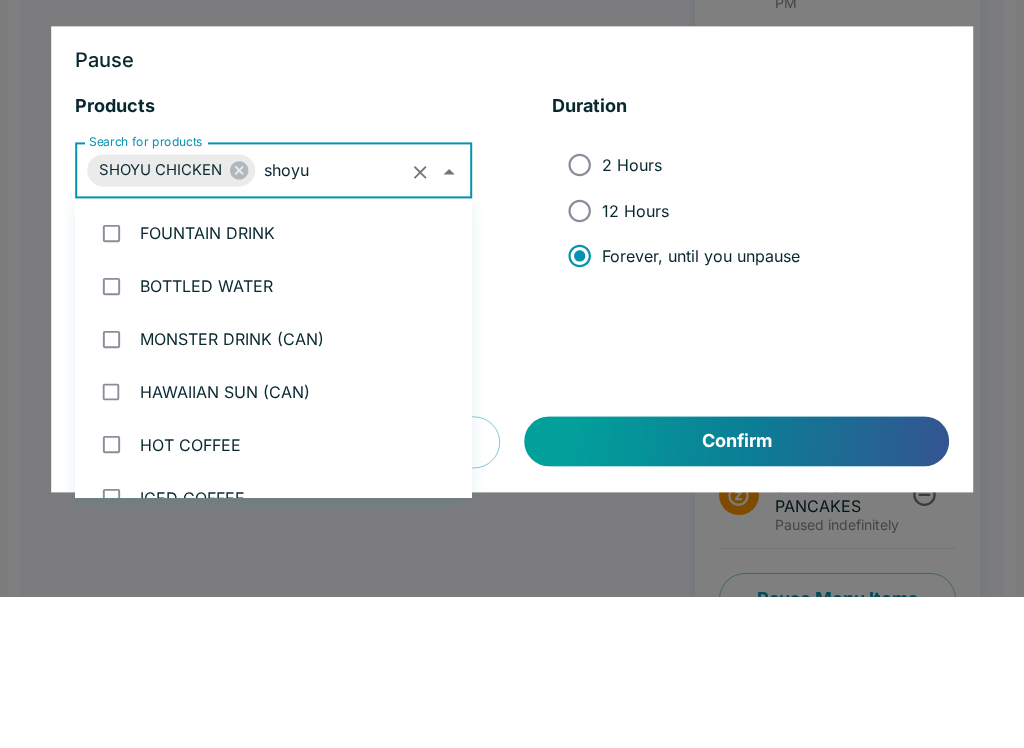 type 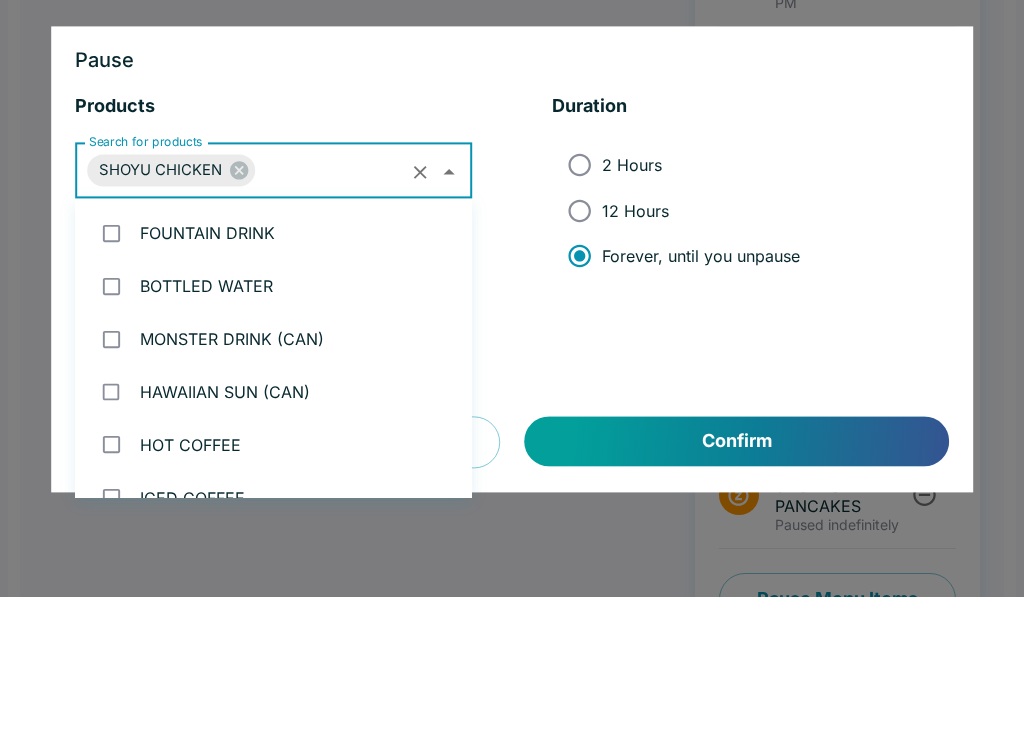 scroll, scrollTop: 5522, scrollLeft: 0, axis: vertical 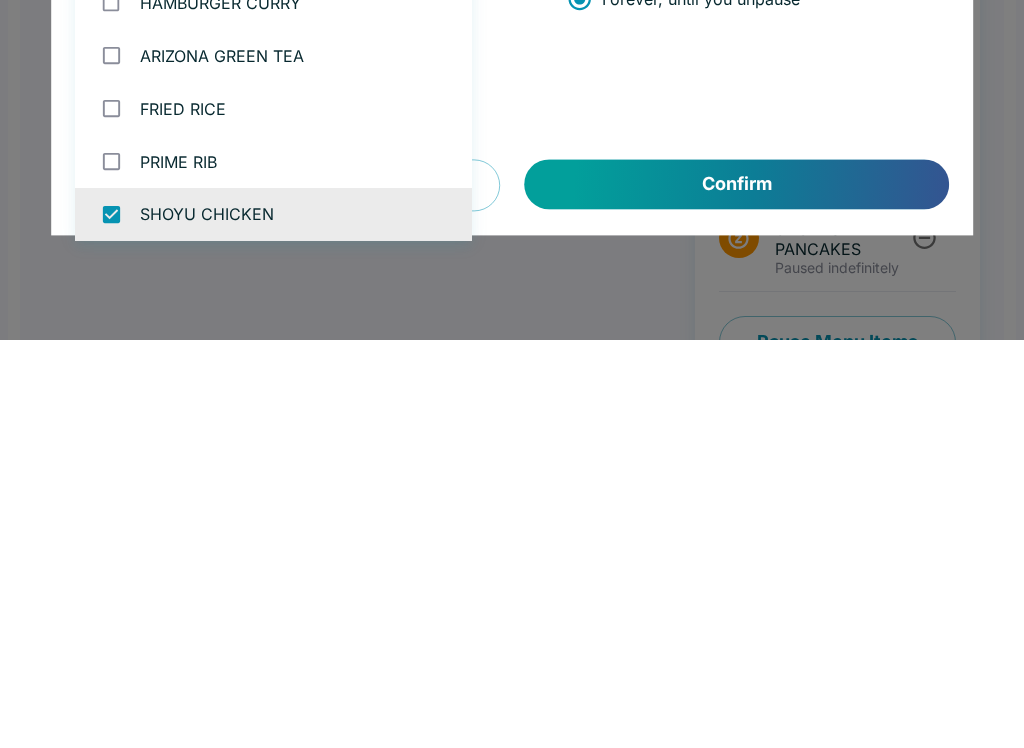 click on "Confirm" at bounding box center (737, 593) 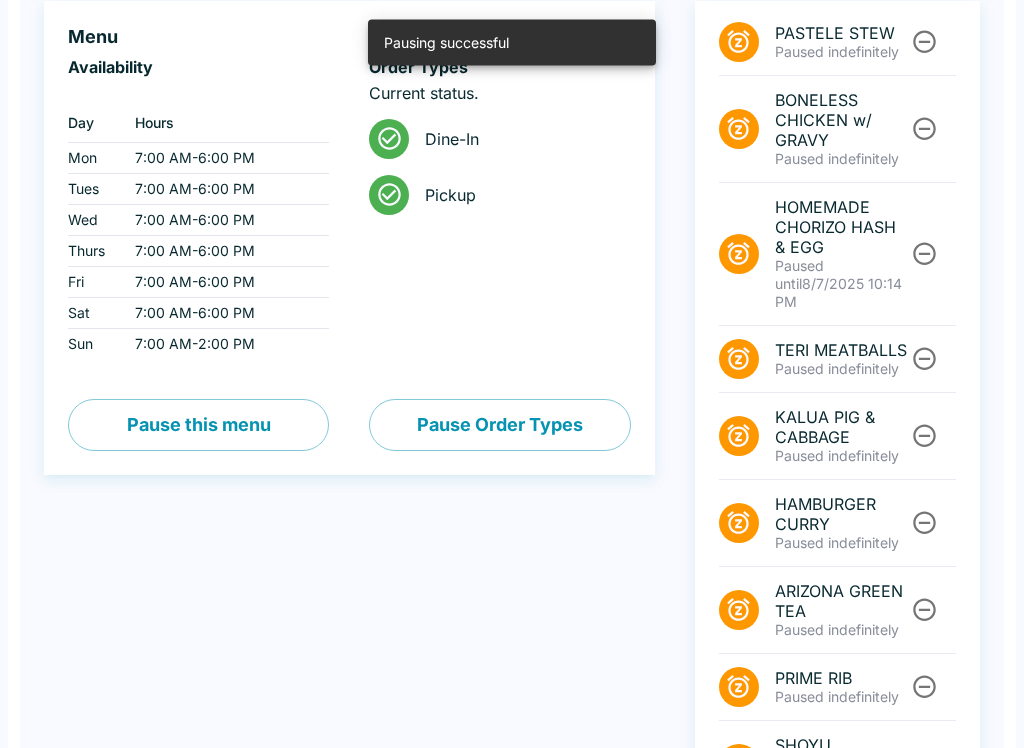 scroll, scrollTop: 0, scrollLeft: 0, axis: both 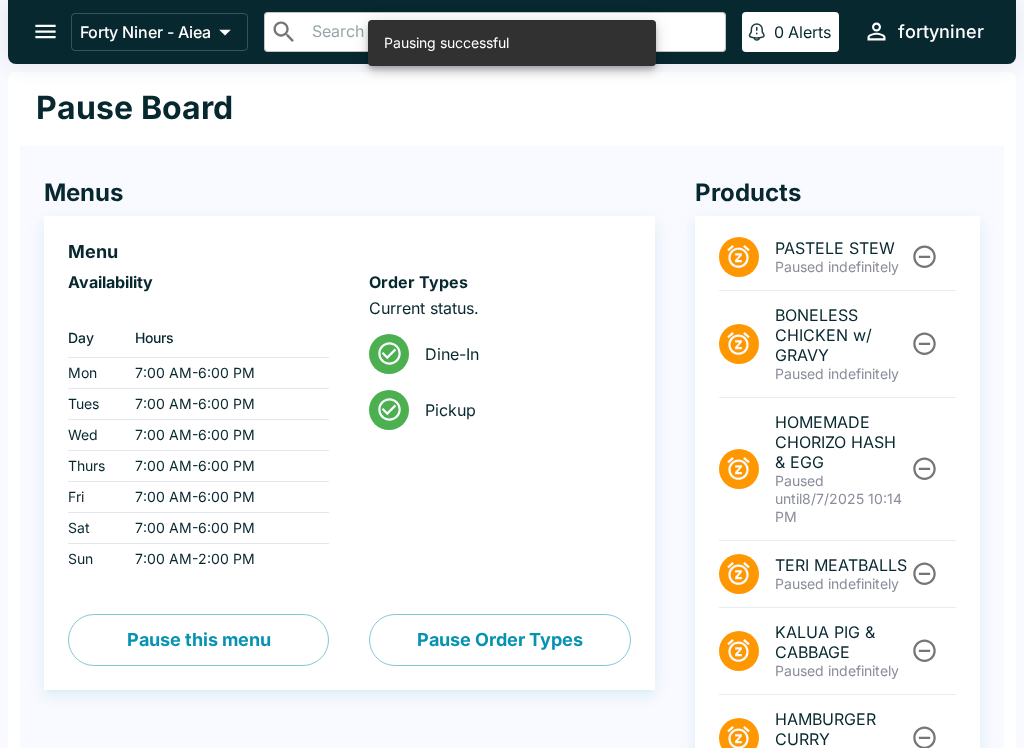 click at bounding box center [45, 31] 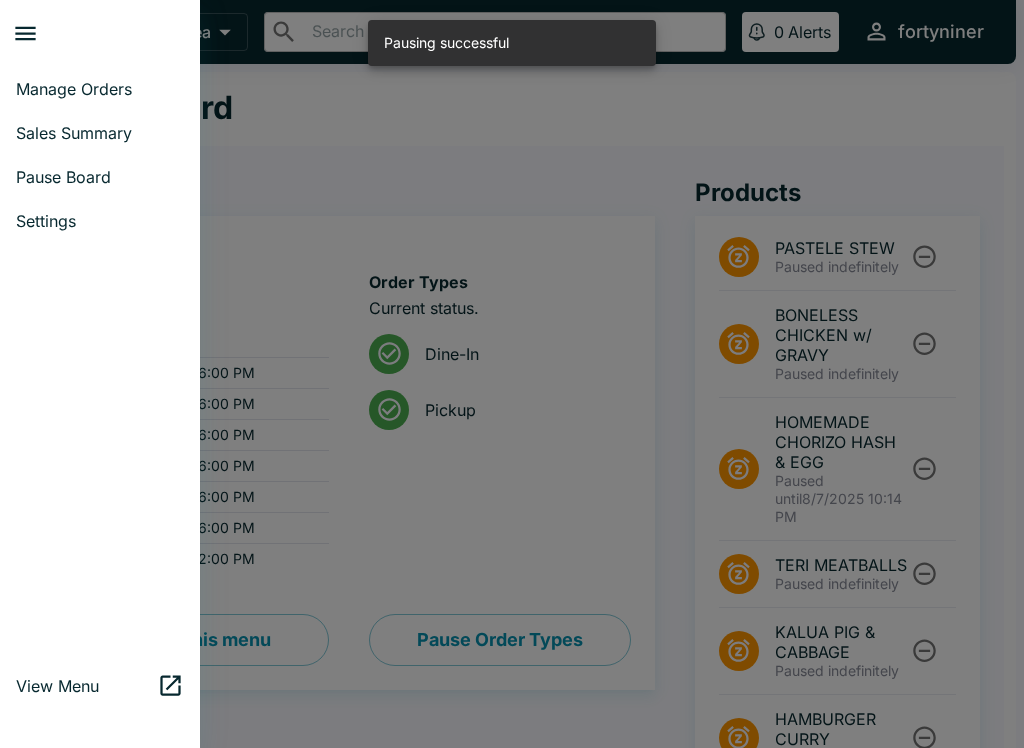 click on "Manage Orders" at bounding box center (100, 89) 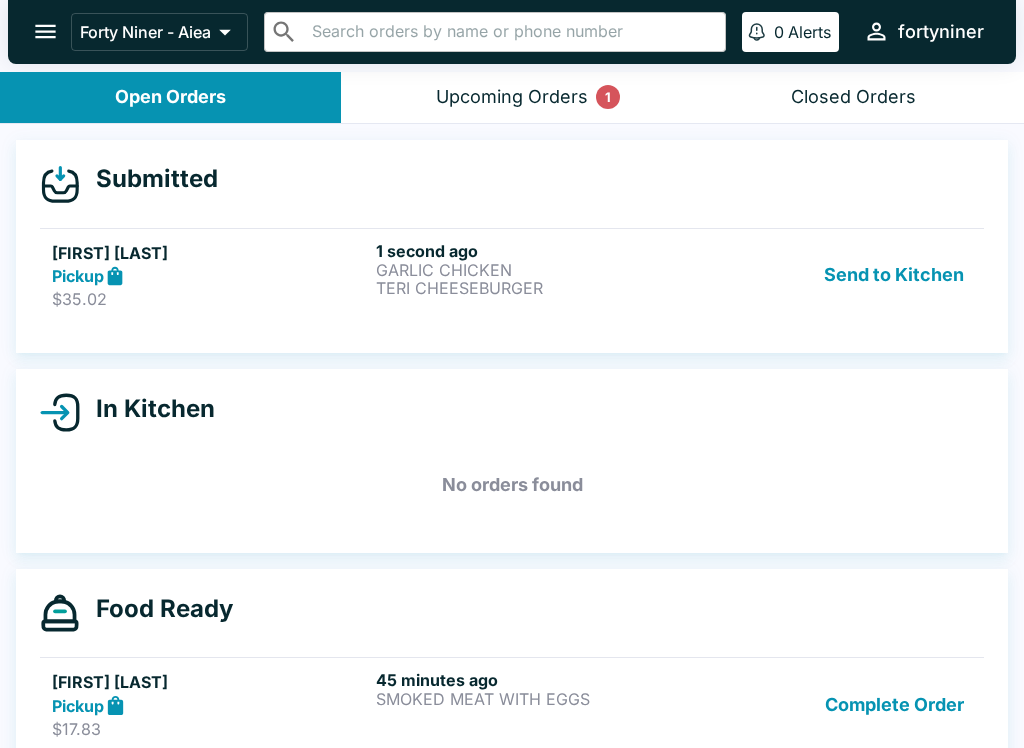 click on "TERI CHEESEBURGER" at bounding box center (534, 288) 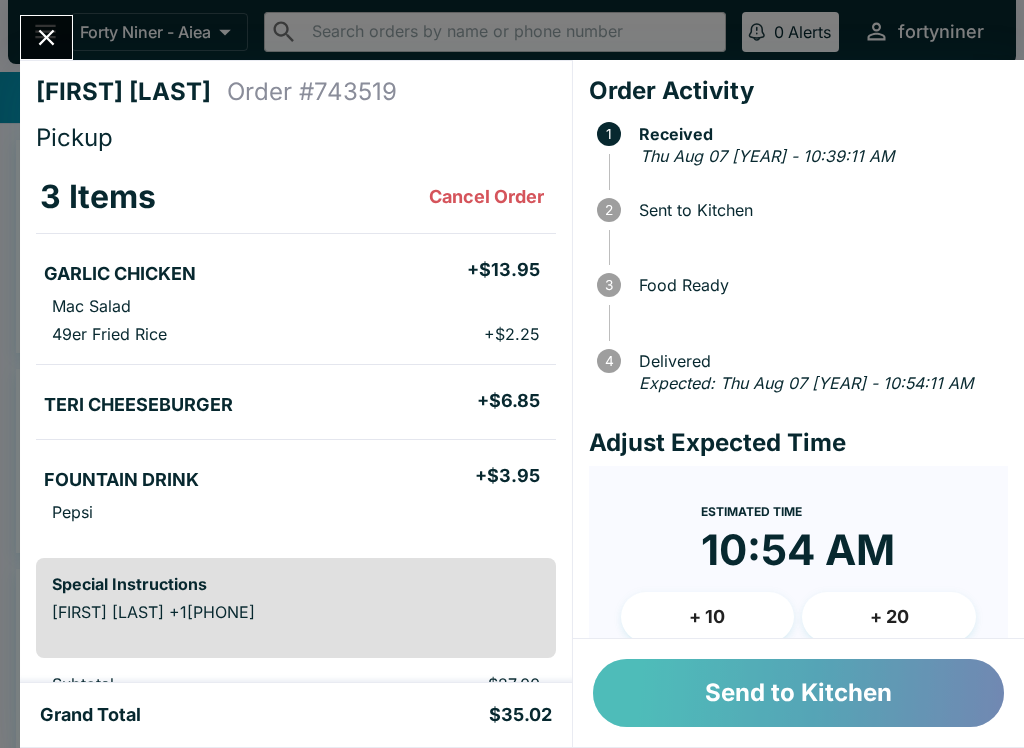click on "Send to Kitchen" at bounding box center [798, 693] 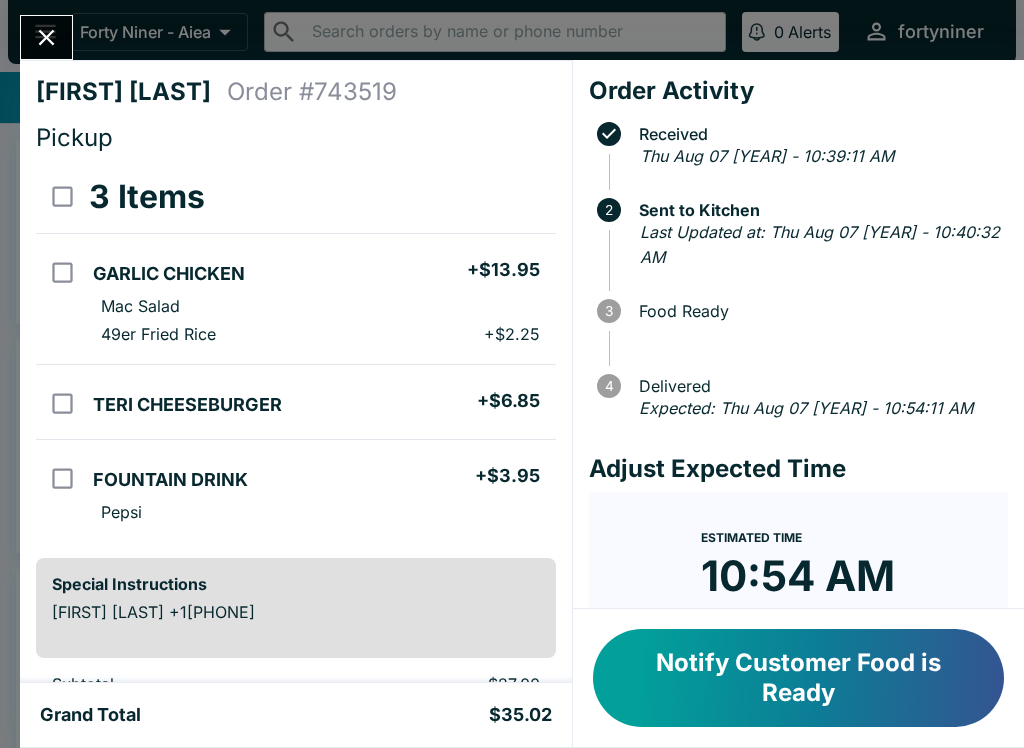 scroll, scrollTop: 0, scrollLeft: 0, axis: both 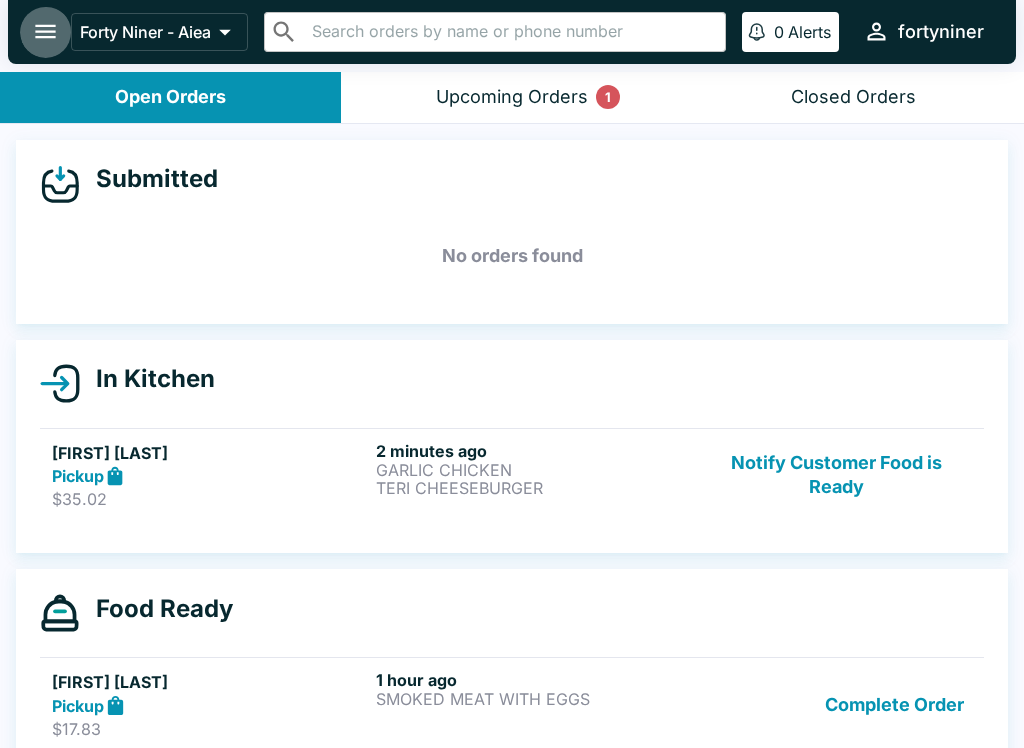 click 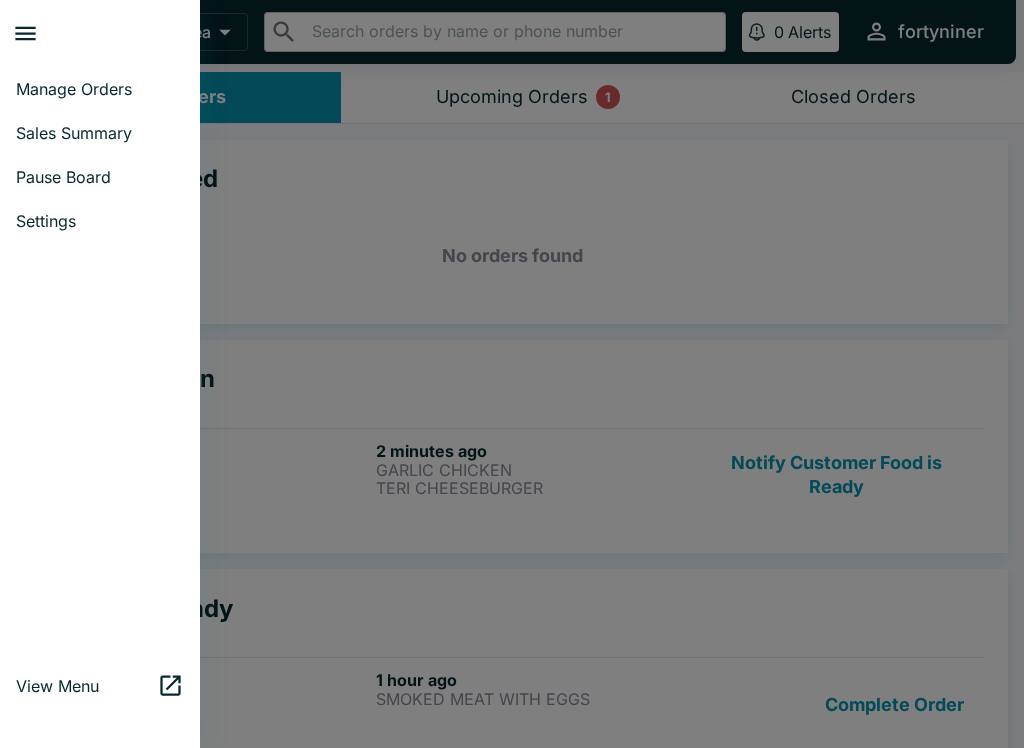click on "Sales Summary" at bounding box center [100, 133] 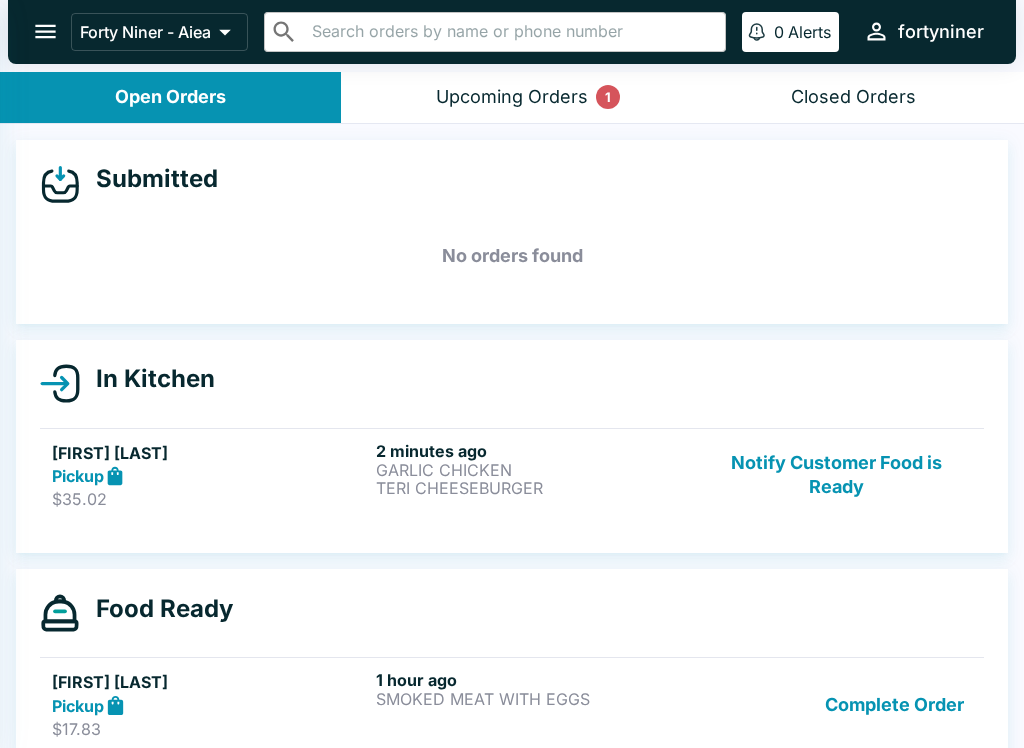 select on "03:00" 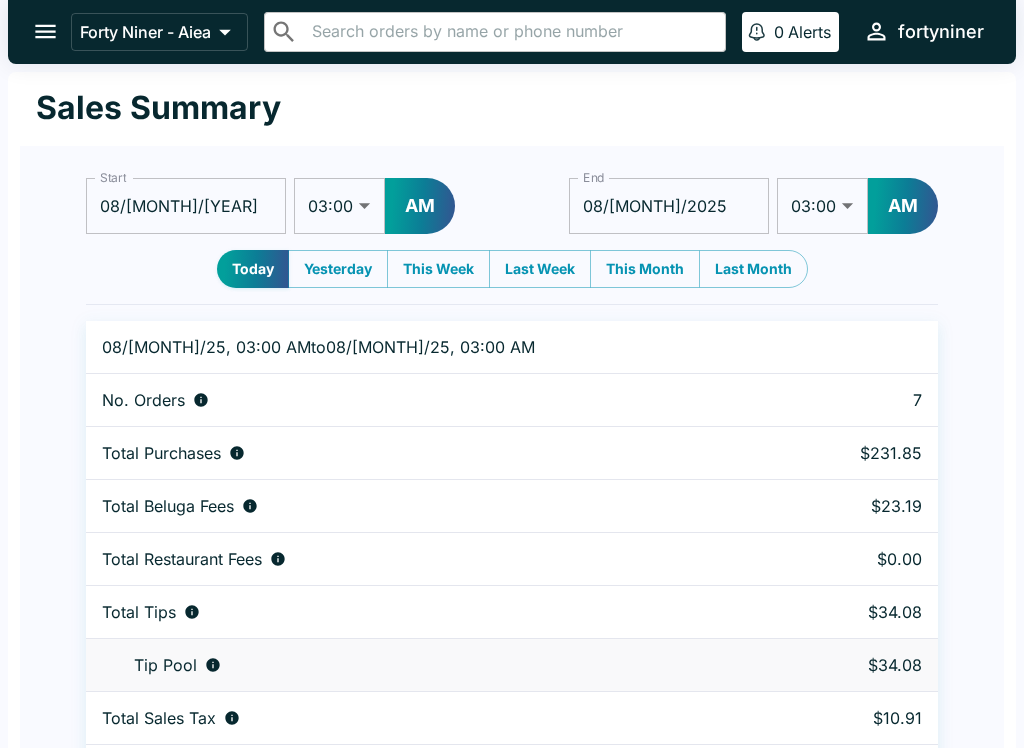 click 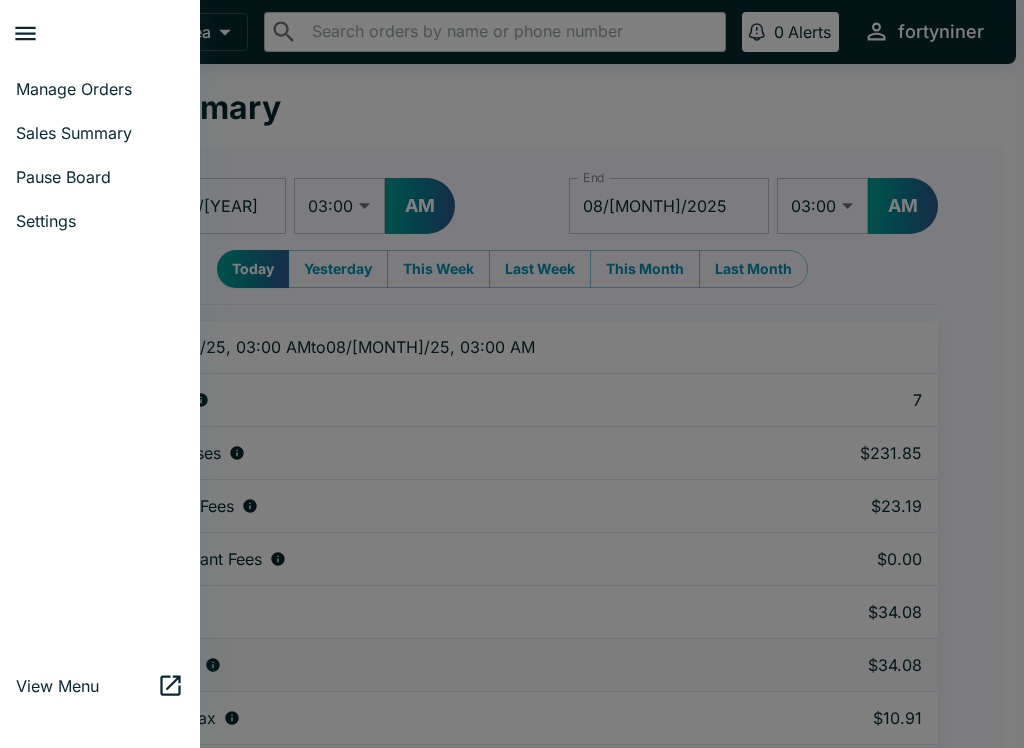 click on "Pause Board" at bounding box center (100, 177) 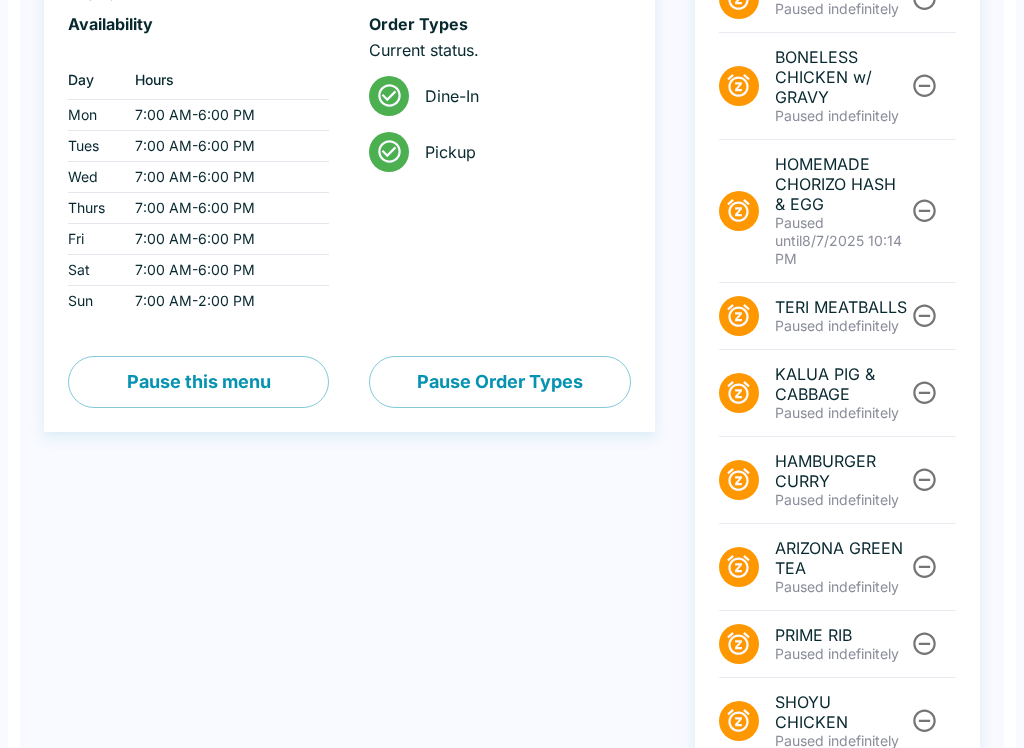 scroll, scrollTop: 0, scrollLeft: 0, axis: both 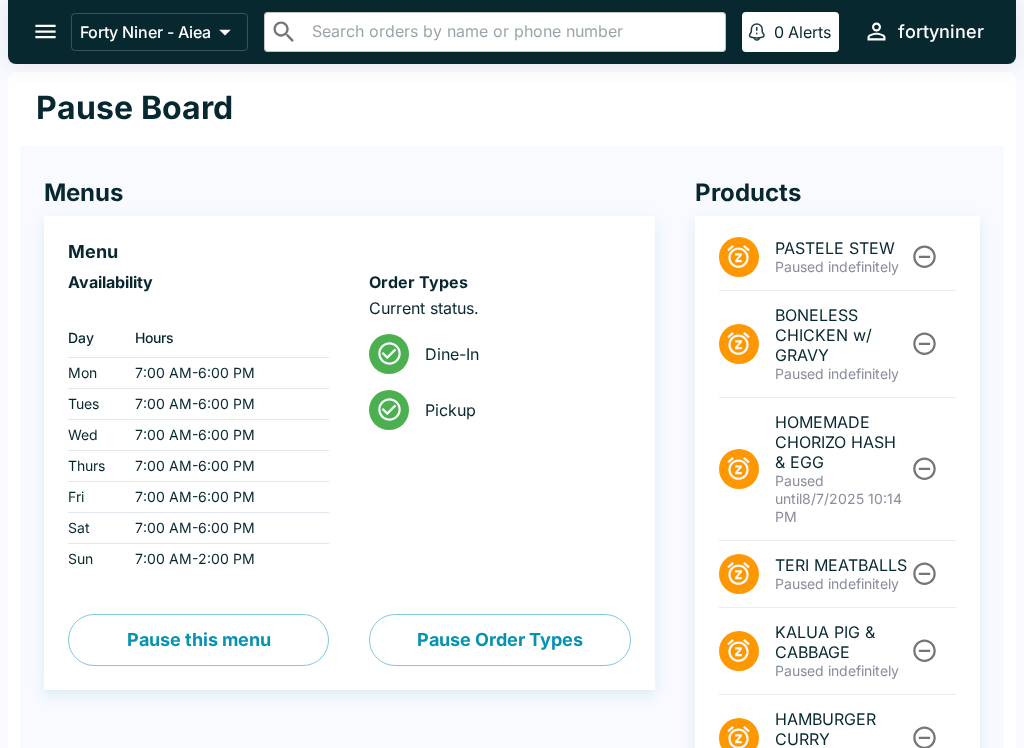click 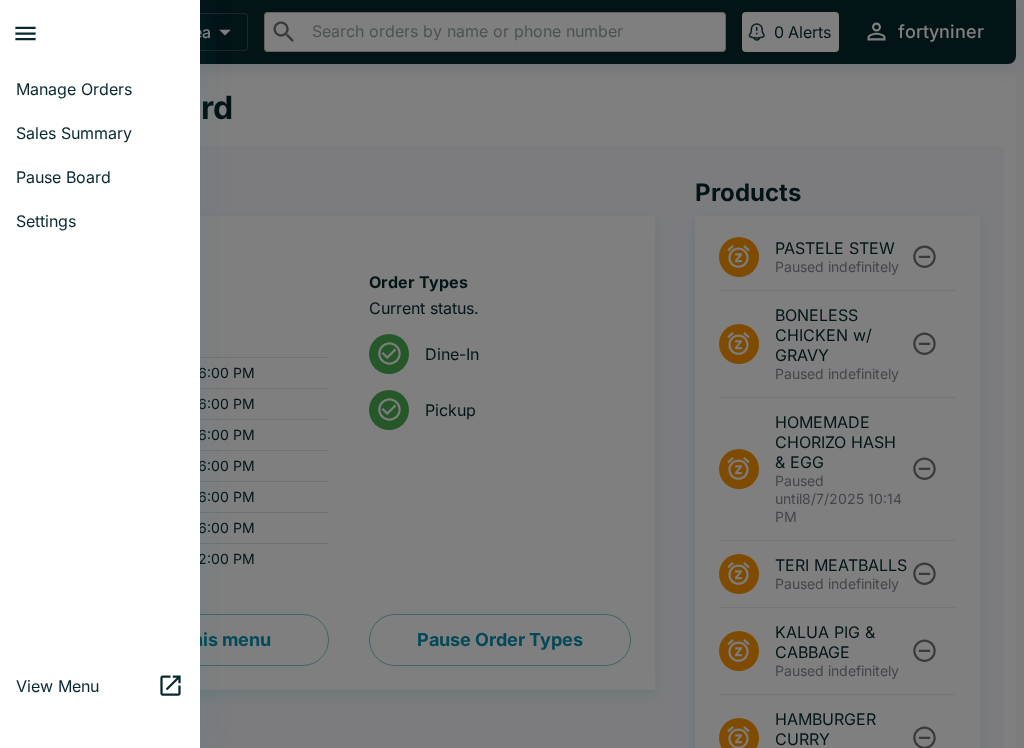click on "Settings" at bounding box center [100, 221] 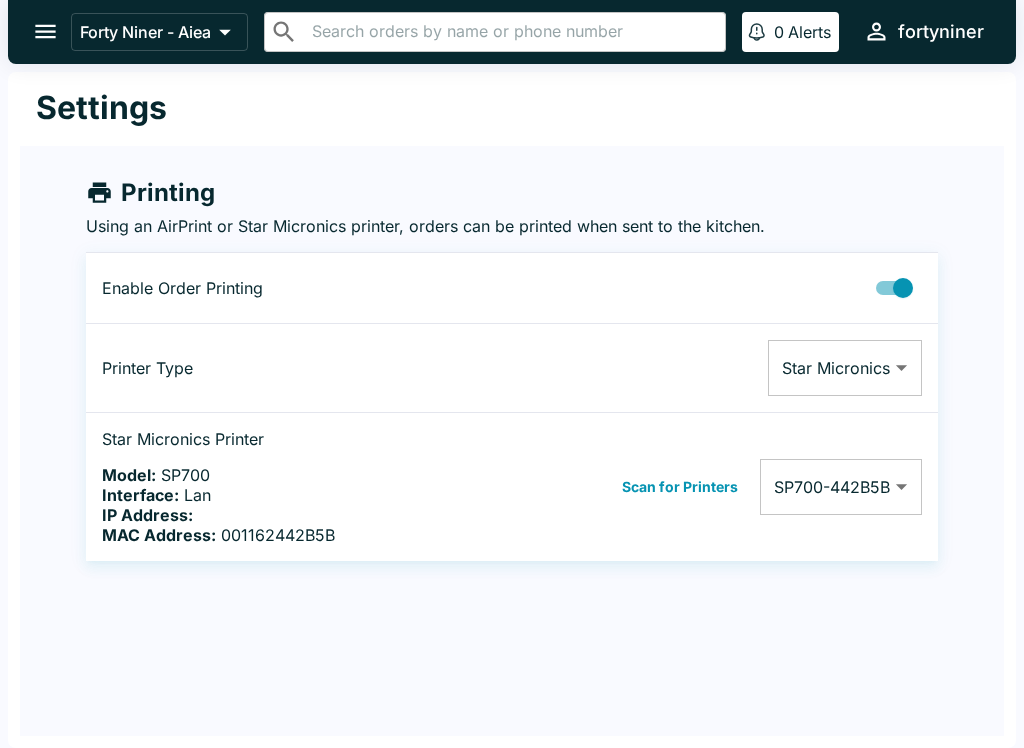 click at bounding box center (903, 288) 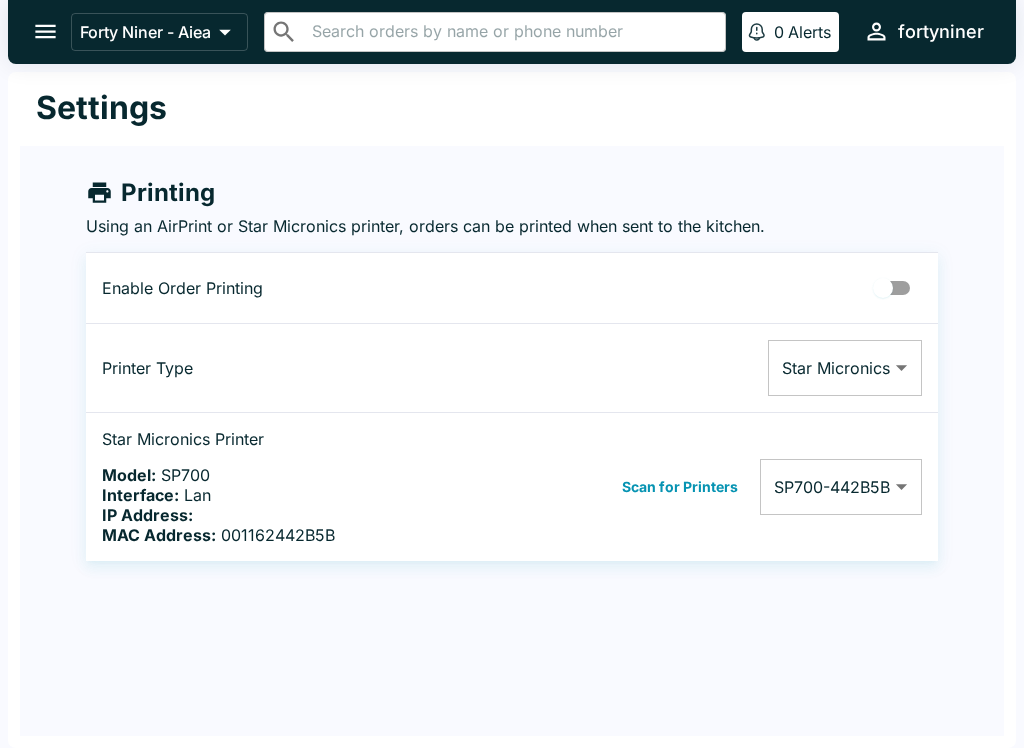 click on "Beluga Kitchen | Forty Niner - Aiea Manage Orders Sales Summary Pause Board Settings View Menu Logout" at bounding box center [512, 374] 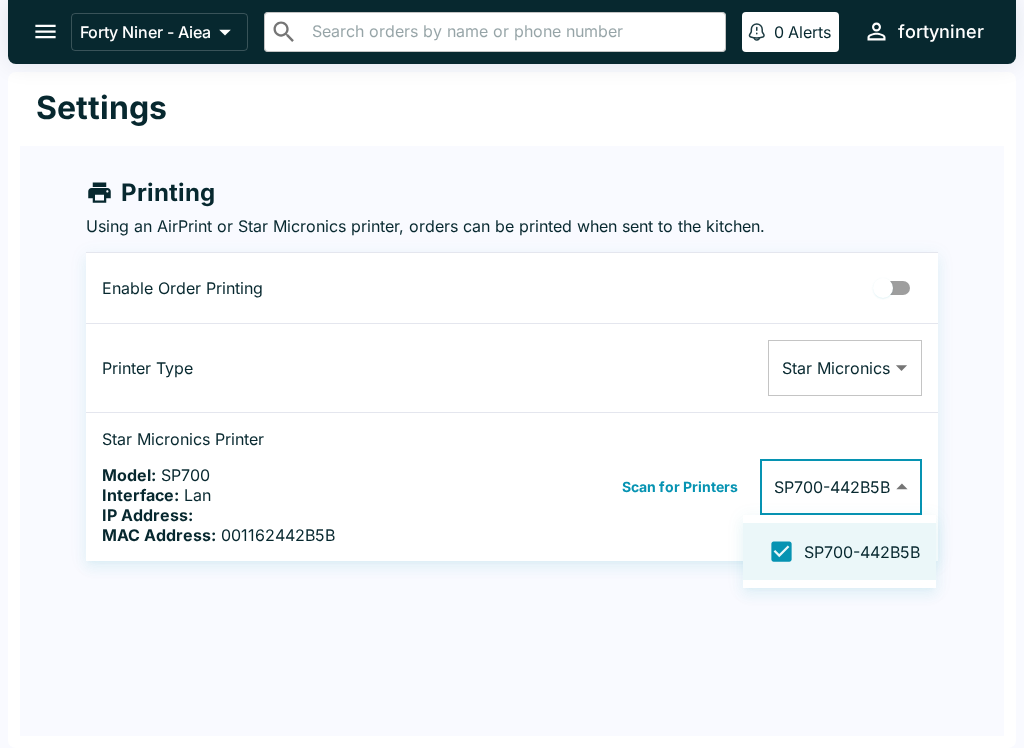 click at bounding box center [781, 551] 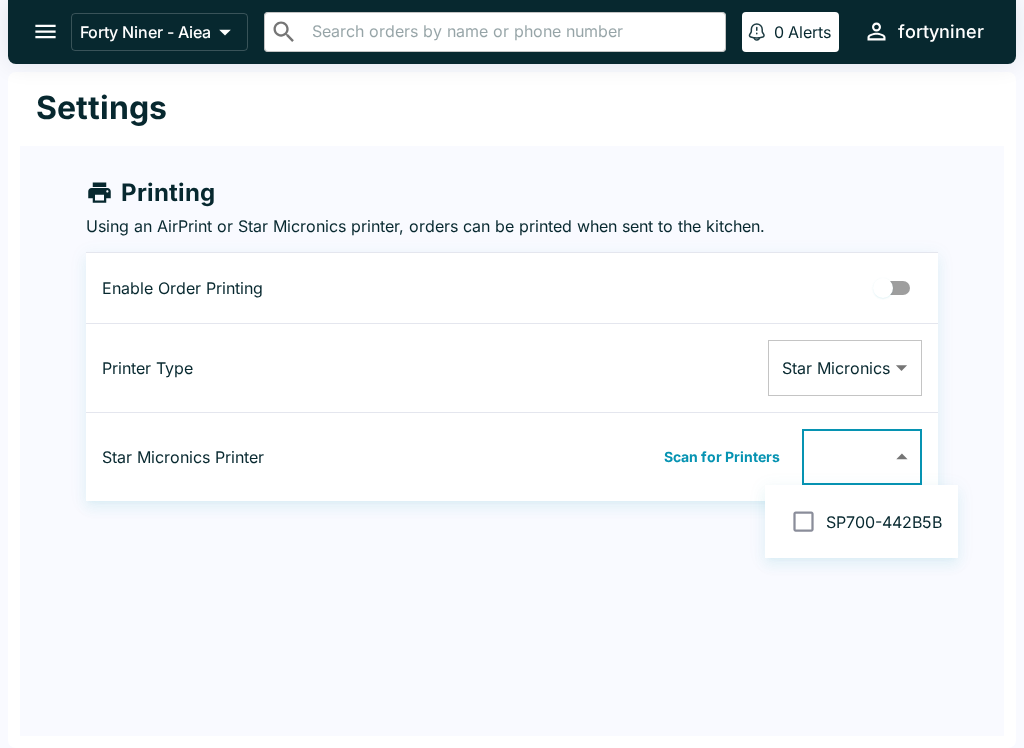 type 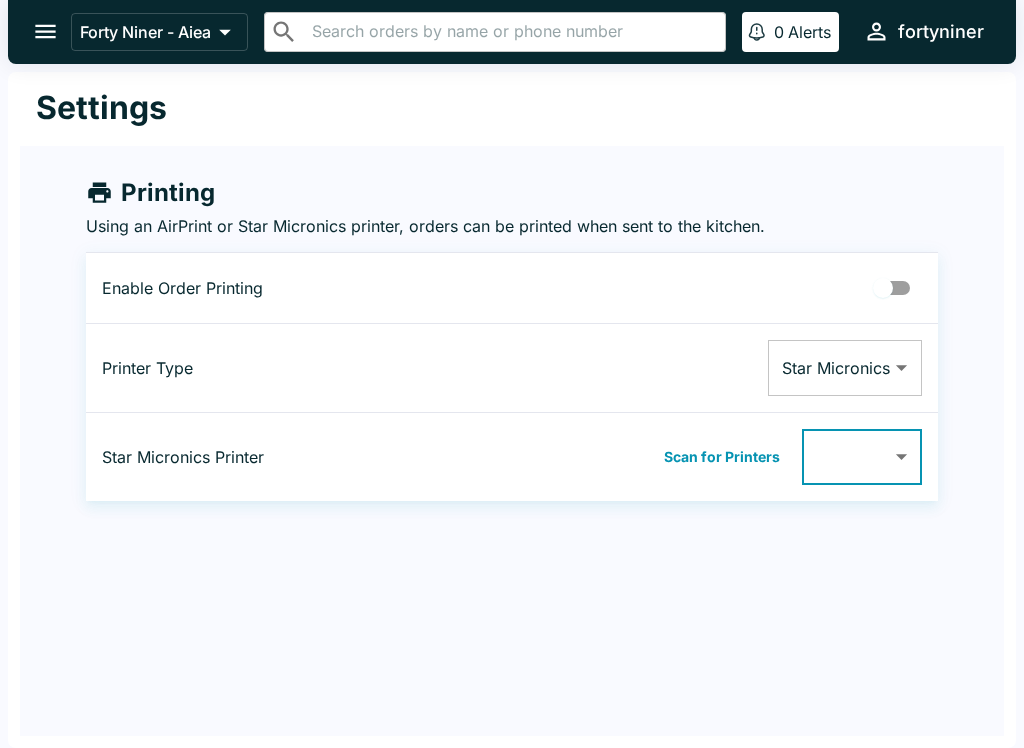 click on "Forty Niner - [CITY] ​ ​ 0 Alerts fortyniner" at bounding box center (512, 36) 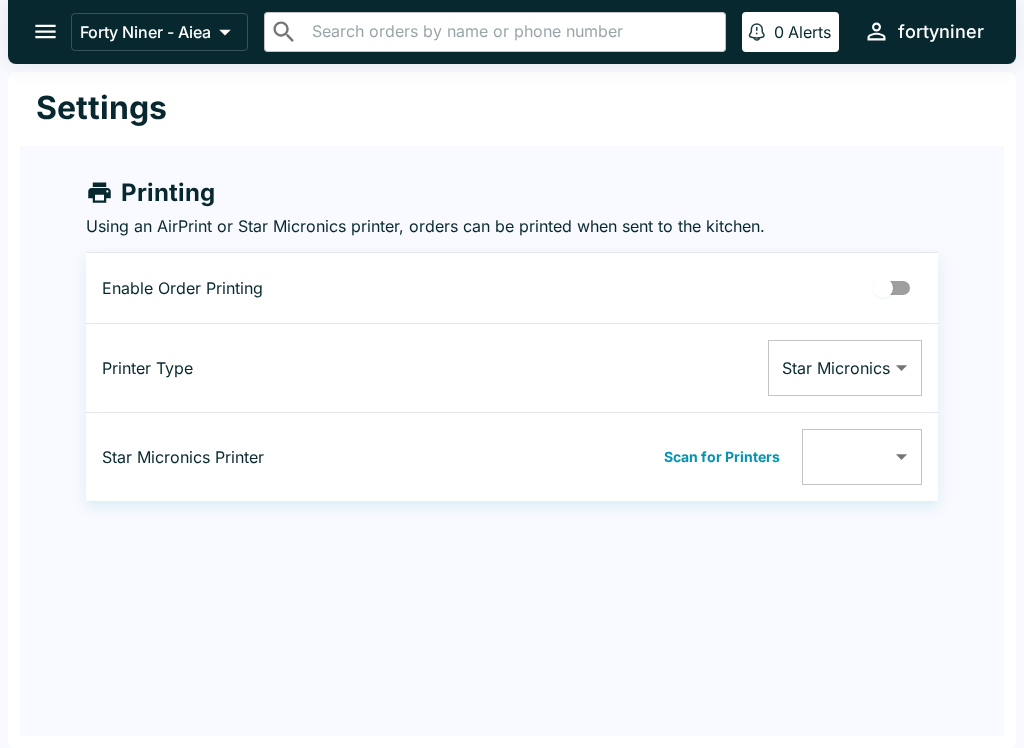click at bounding box center [45, 31] 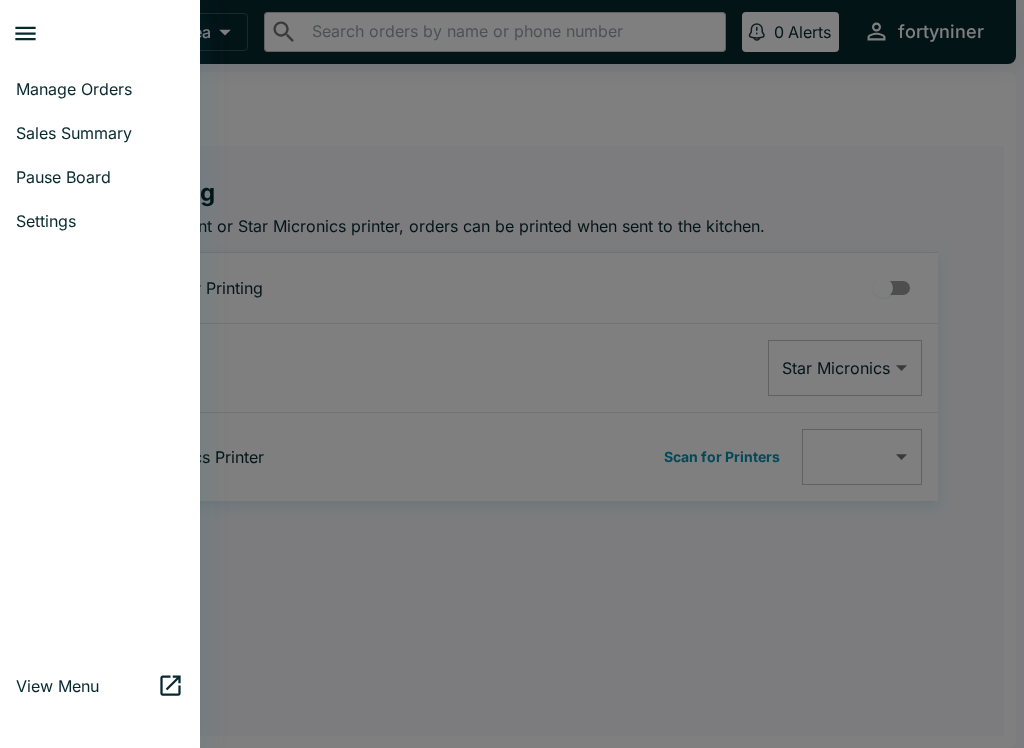 click on "Manage Orders" at bounding box center [100, 89] 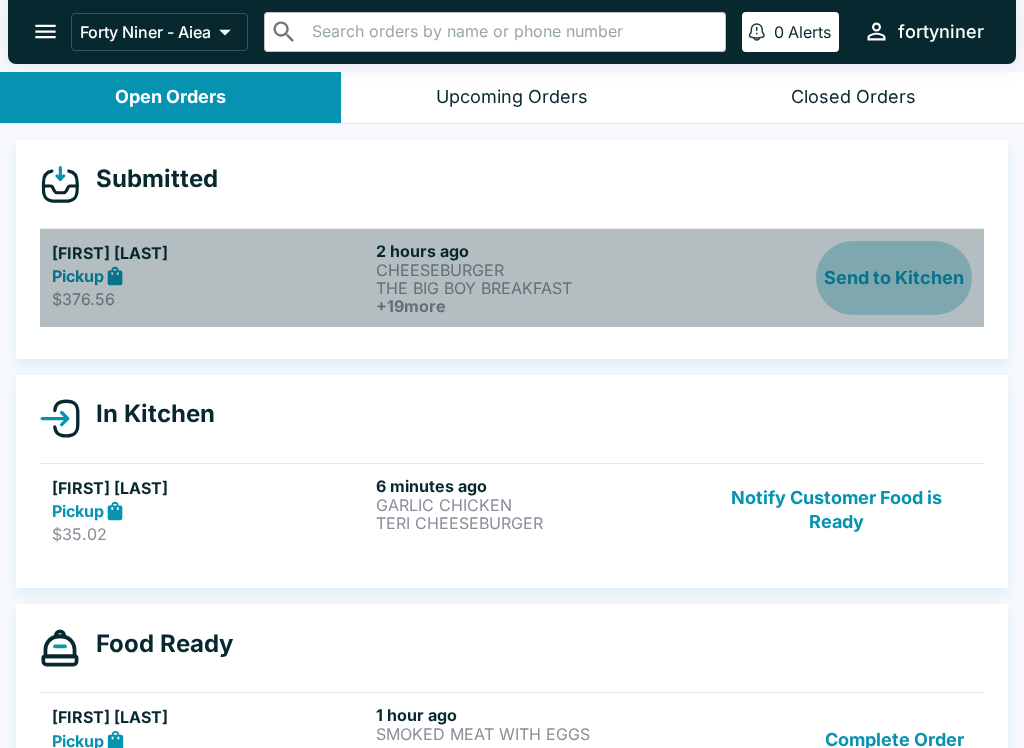 click on "Send to Kitchen" at bounding box center [894, 278] 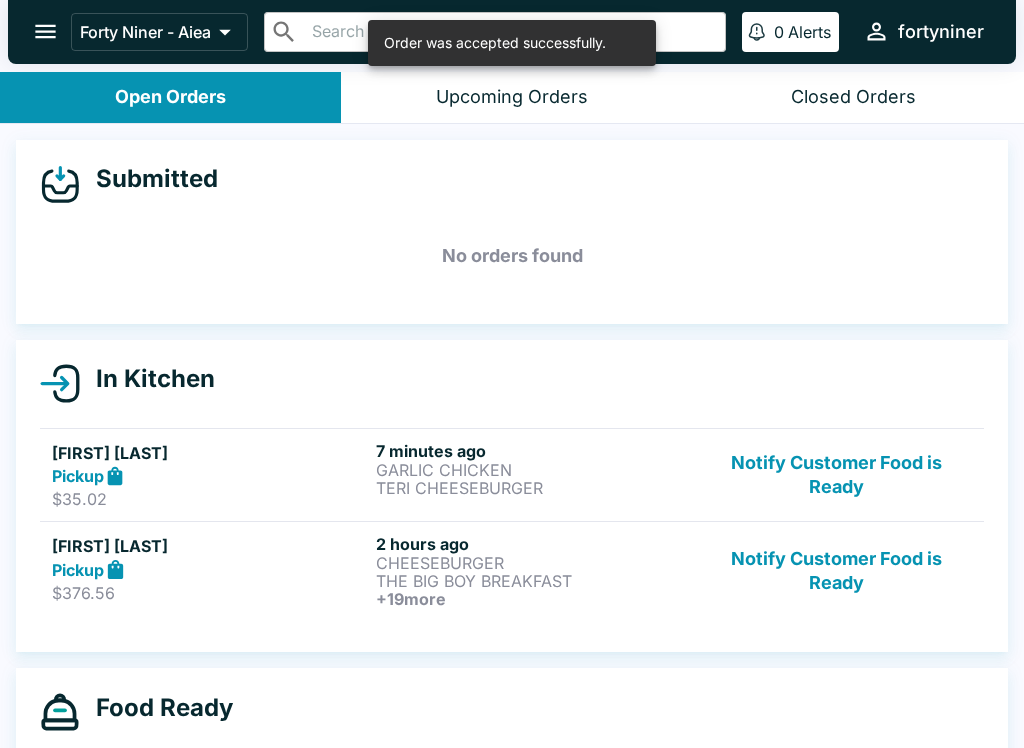 click on "THE BIG BOY BREAKFAST" at bounding box center [534, 581] 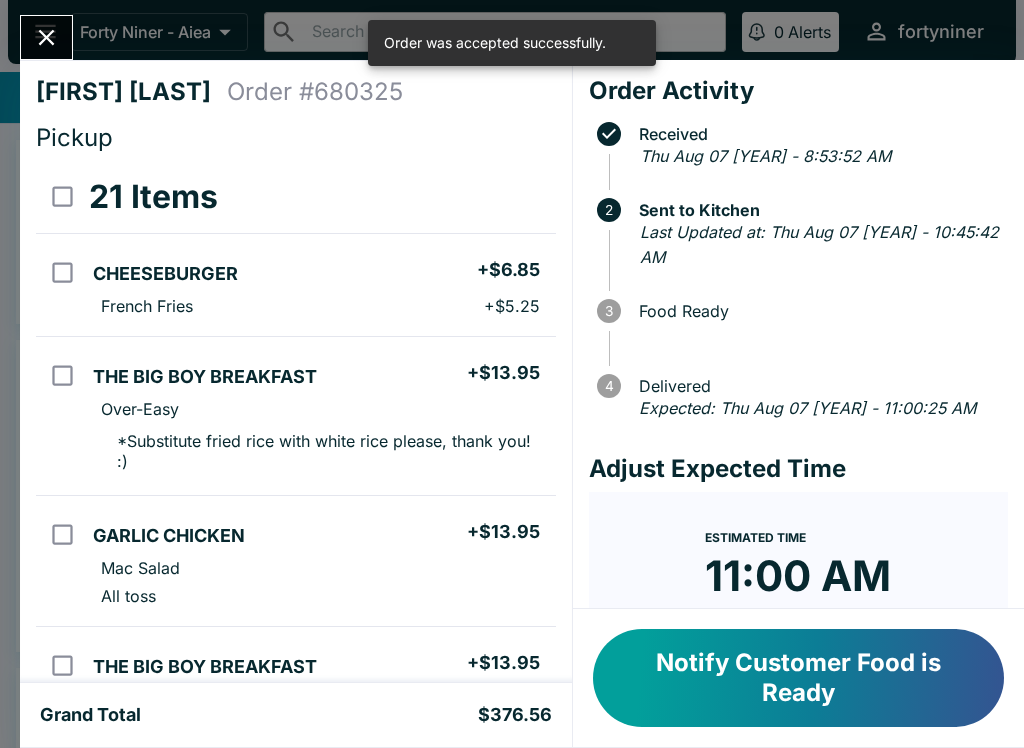 click on "Notify Customer Food is Ready" at bounding box center [798, 678] 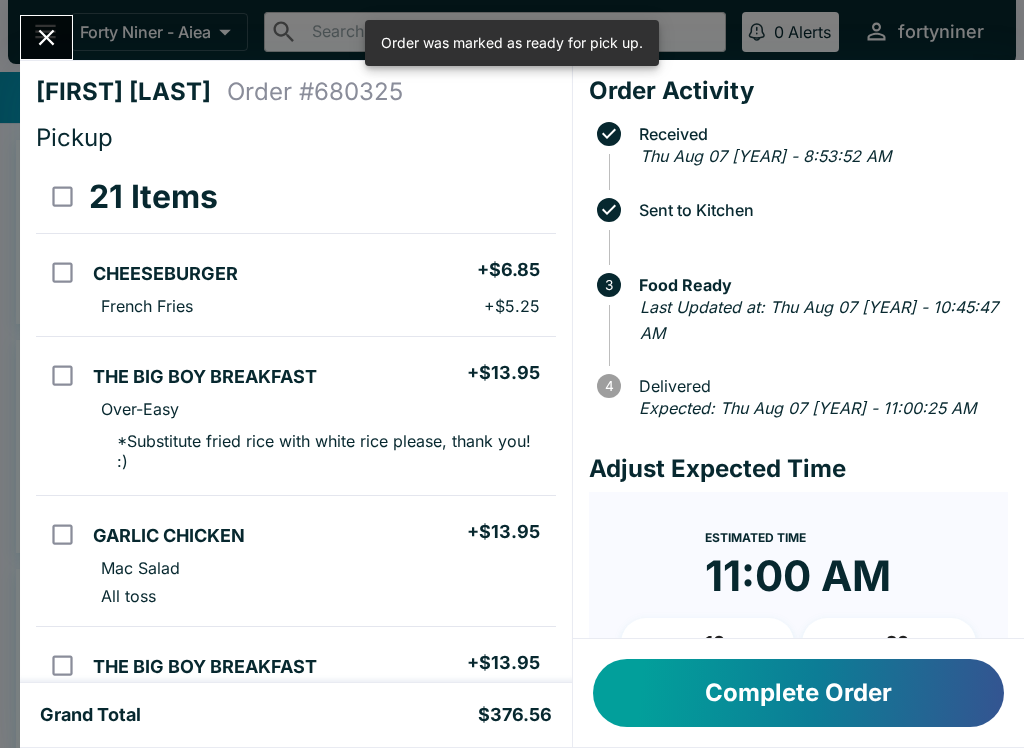 click 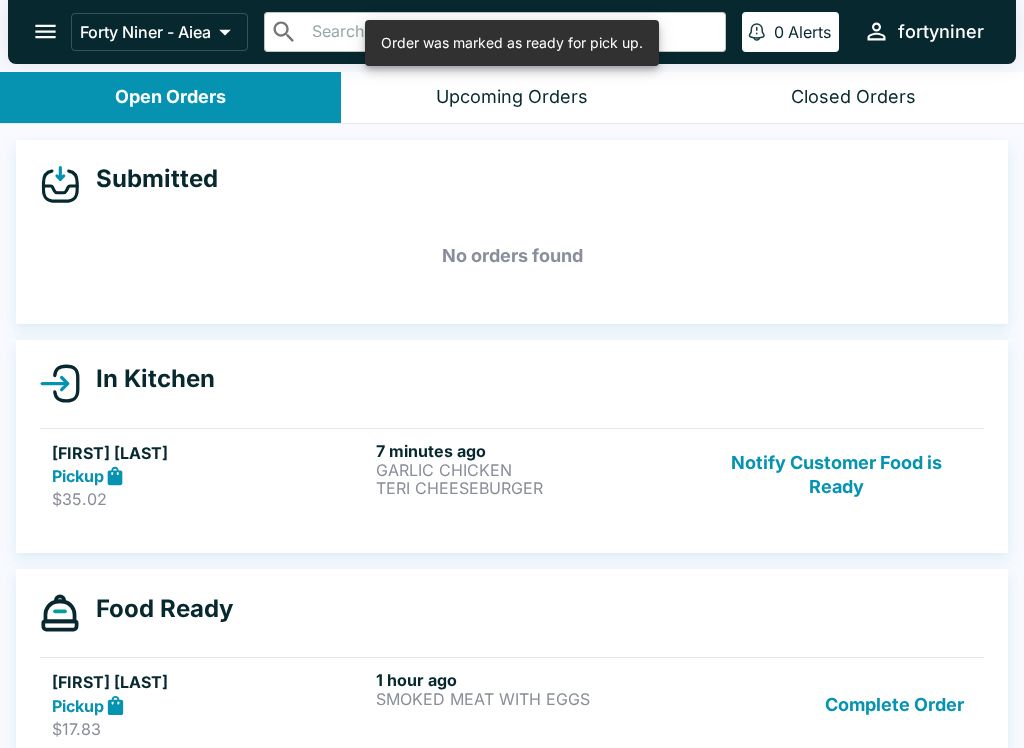 click on "7 minutes ago" at bounding box center [534, 451] 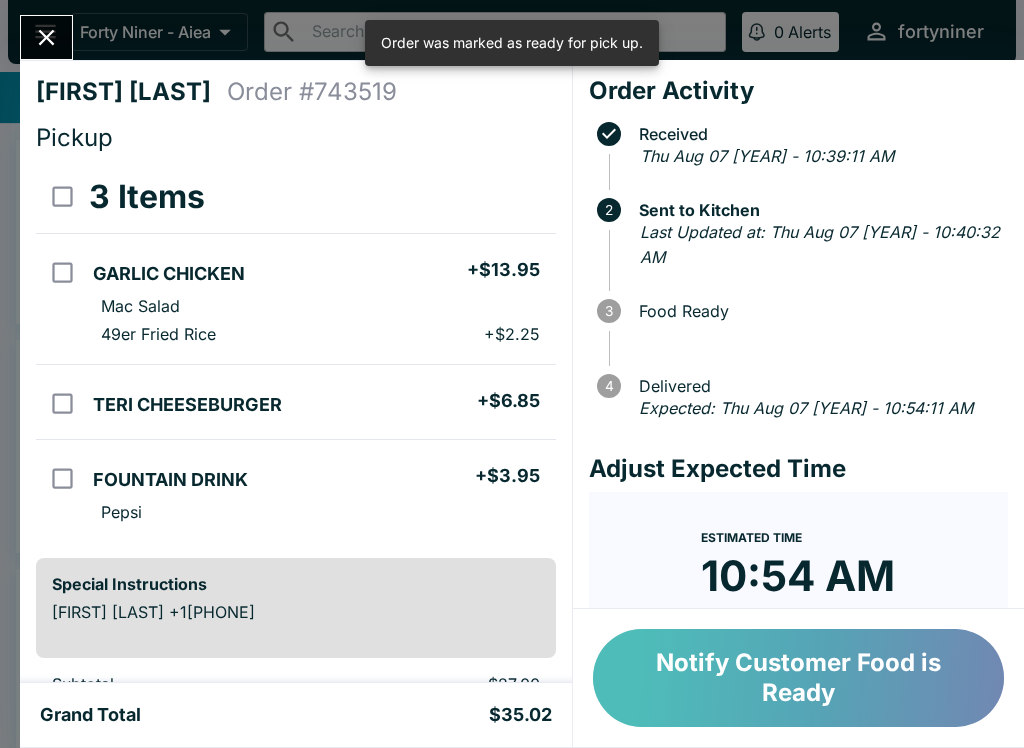 click on "Notify Customer Food is Ready" at bounding box center (798, 678) 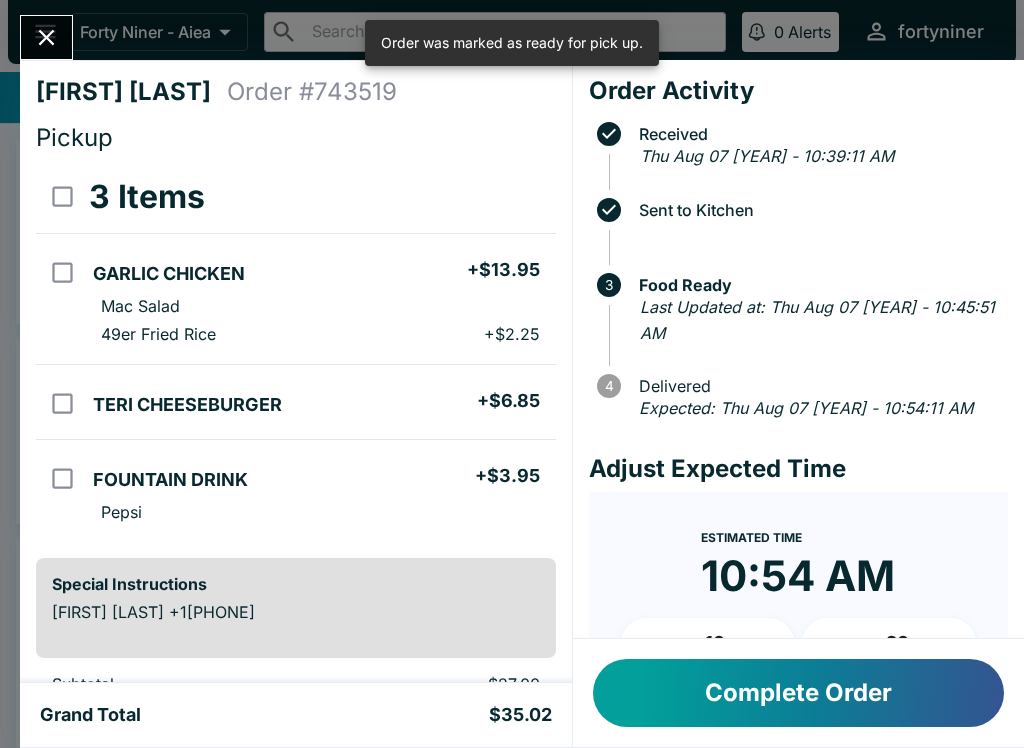 click at bounding box center (46, 37) 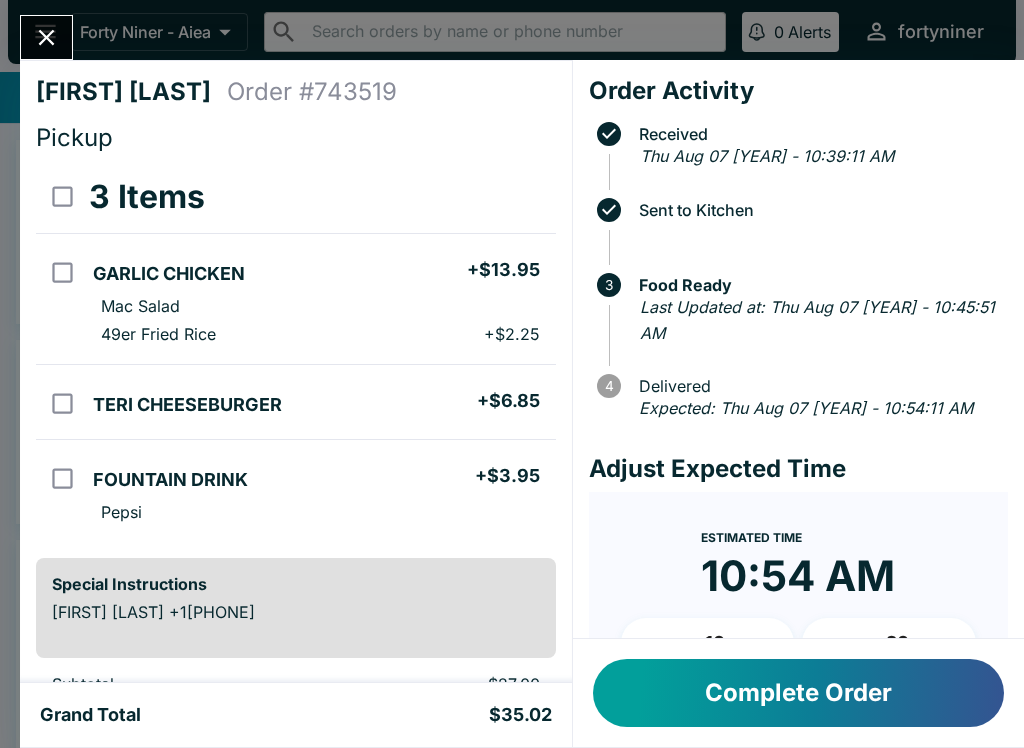 click at bounding box center [46, 37] 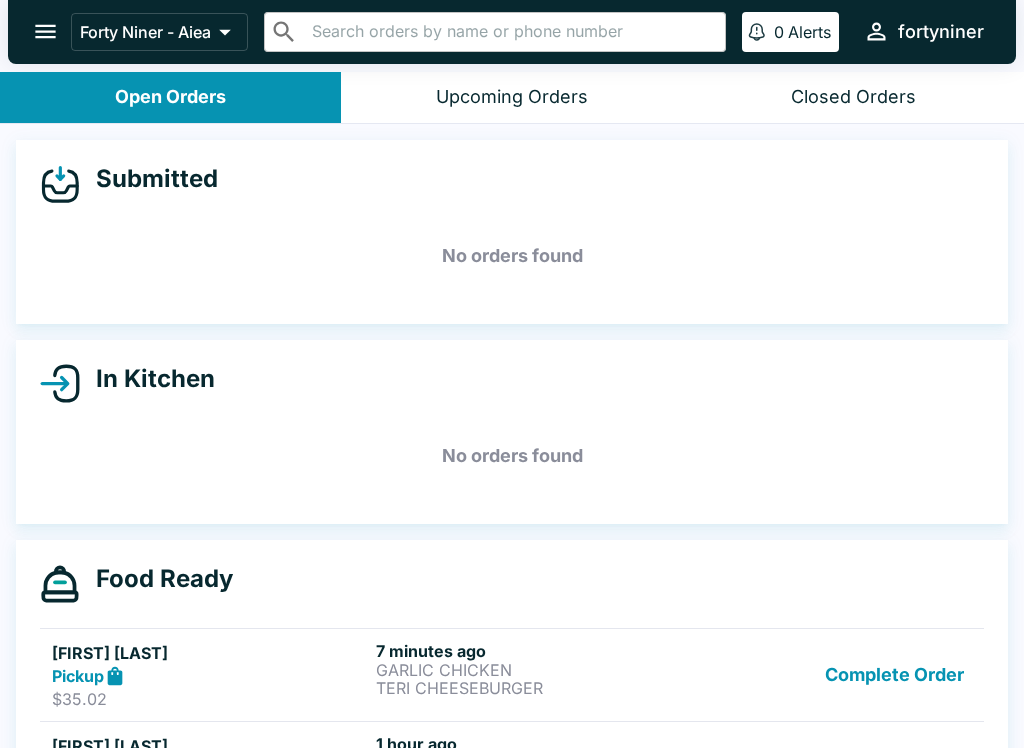 click on "Complete Order" at bounding box center [894, 675] 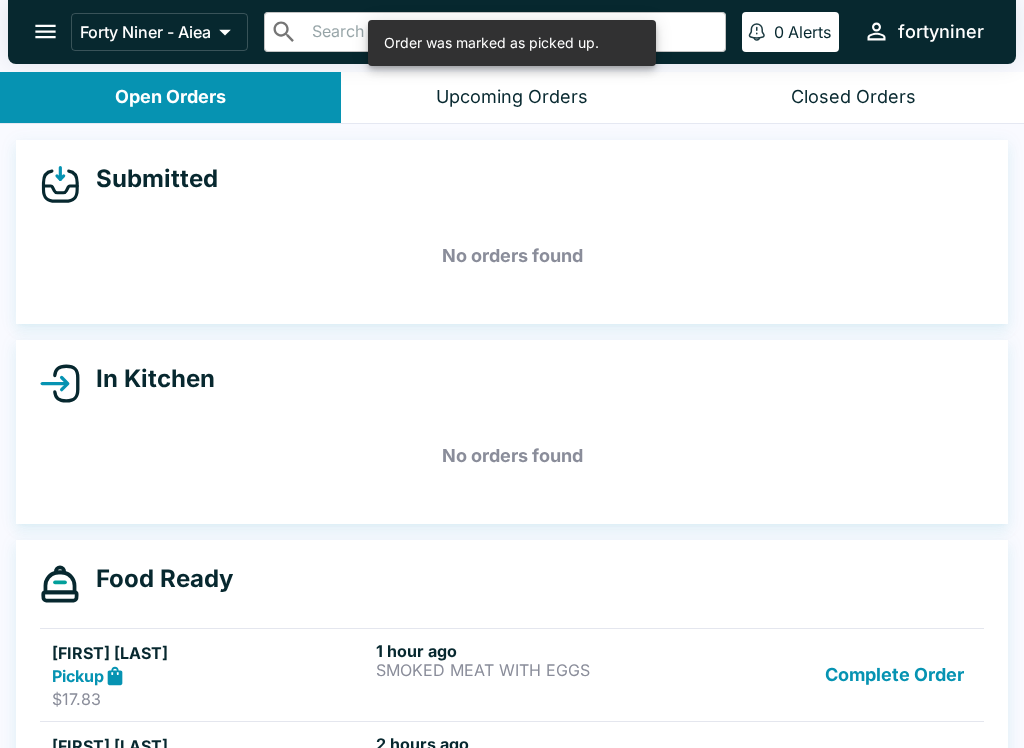 click on "Complete Order" at bounding box center [894, 675] 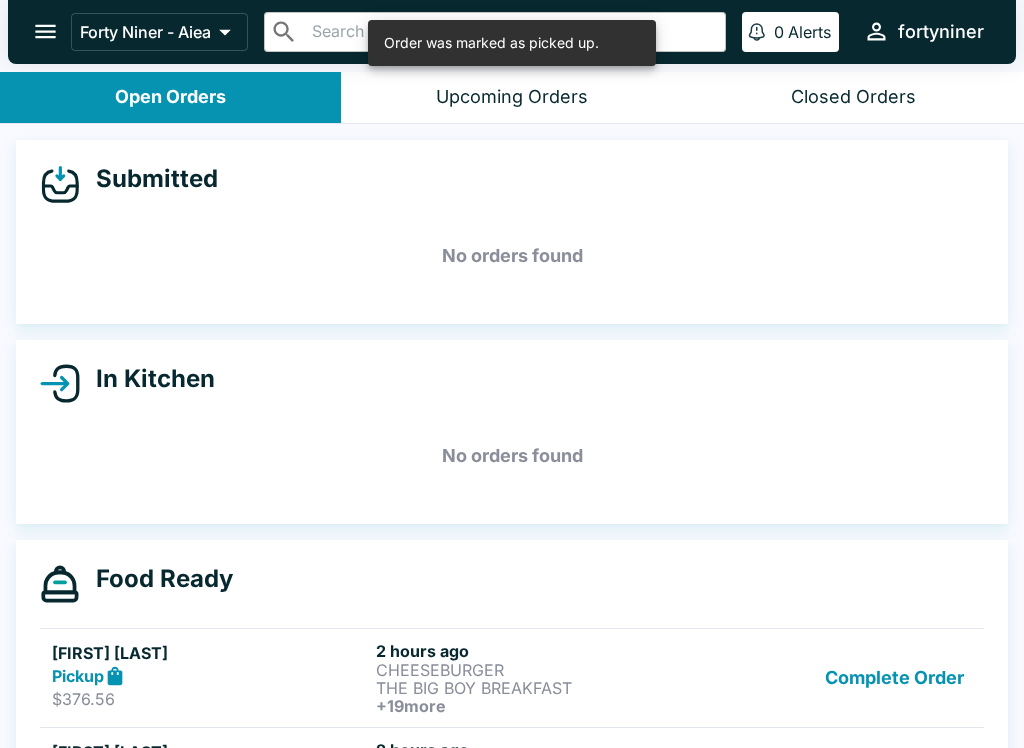 click on "Complete Order" at bounding box center [894, 678] 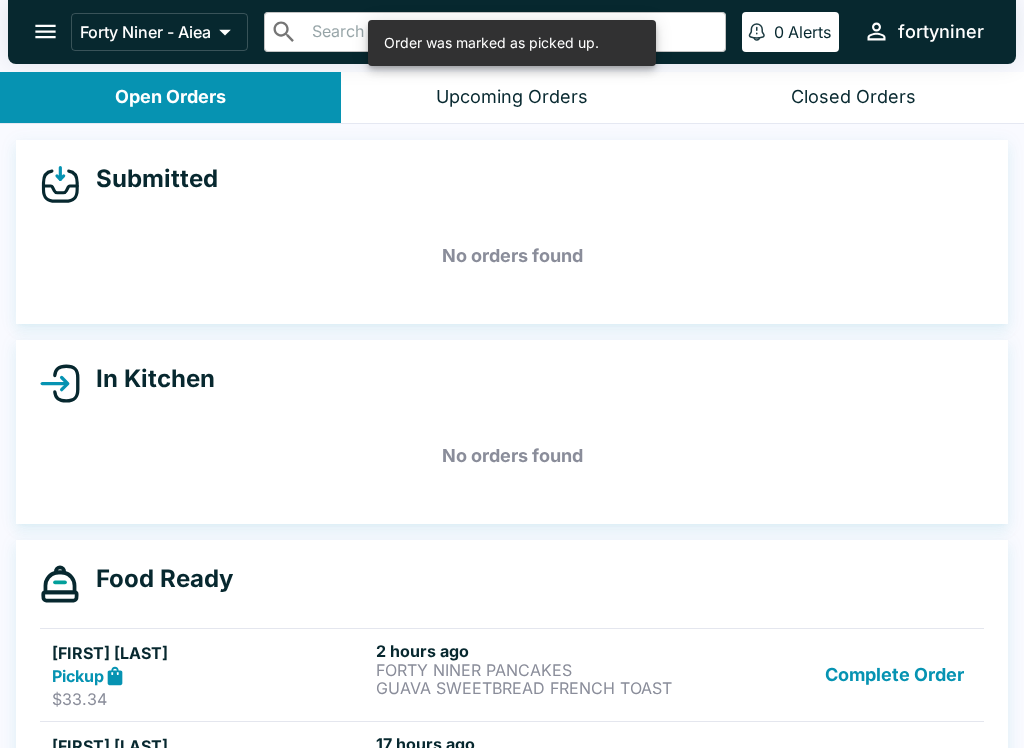 click on "Complete Order" at bounding box center (894, 675) 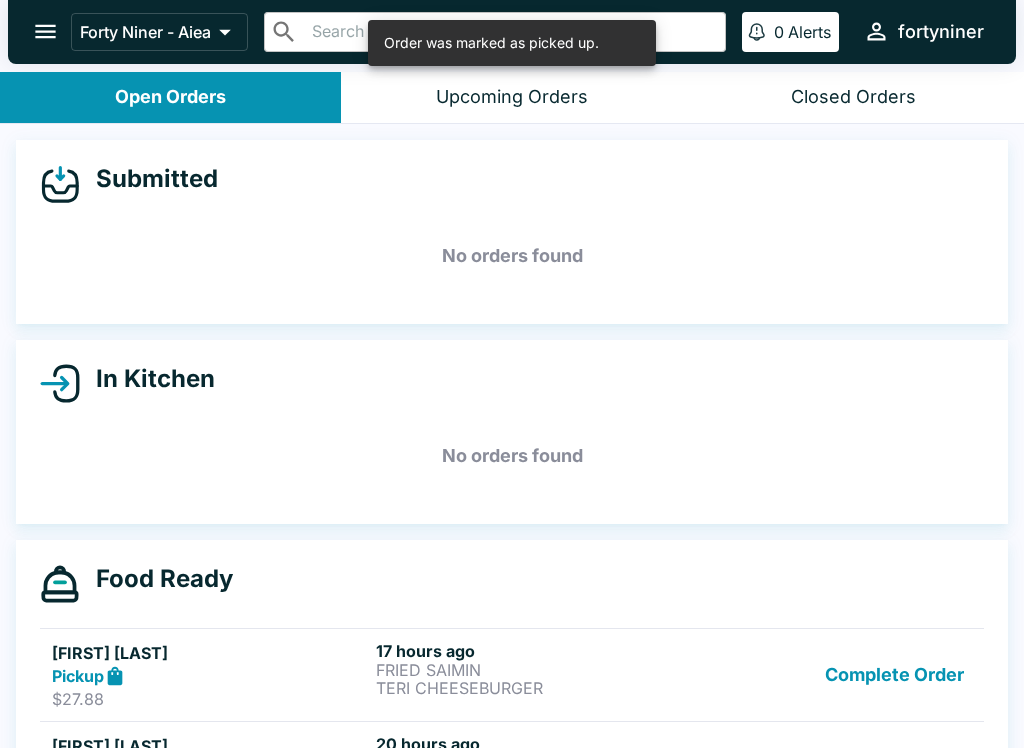 click on "Complete Order" at bounding box center [894, 675] 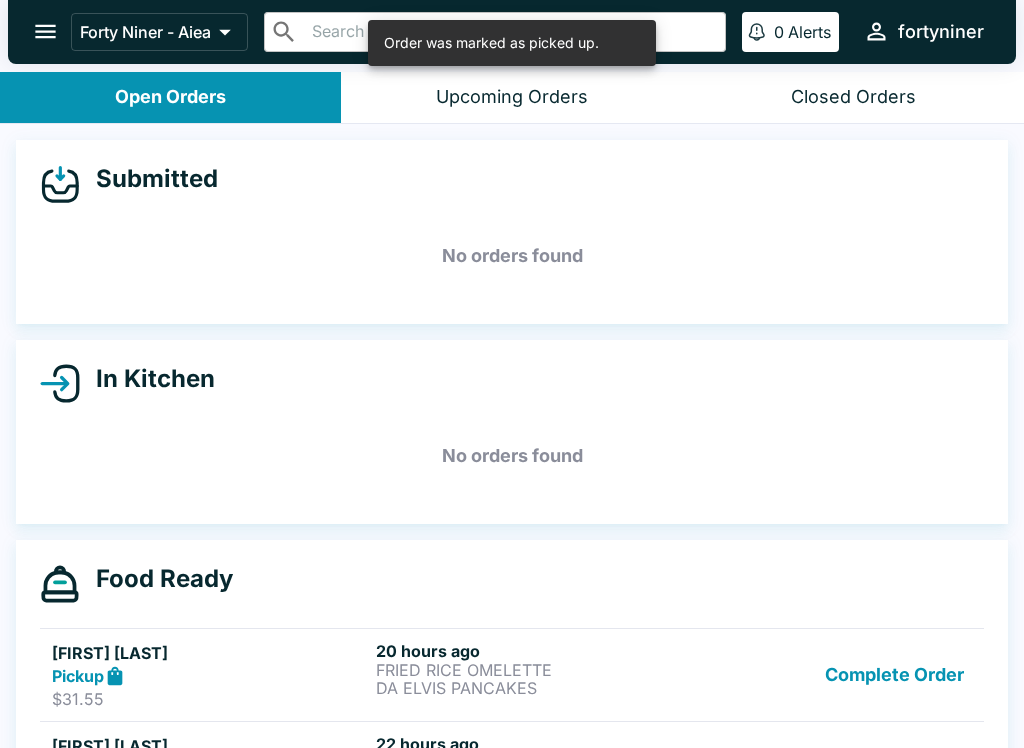 click on "Complete Order" at bounding box center [894, 675] 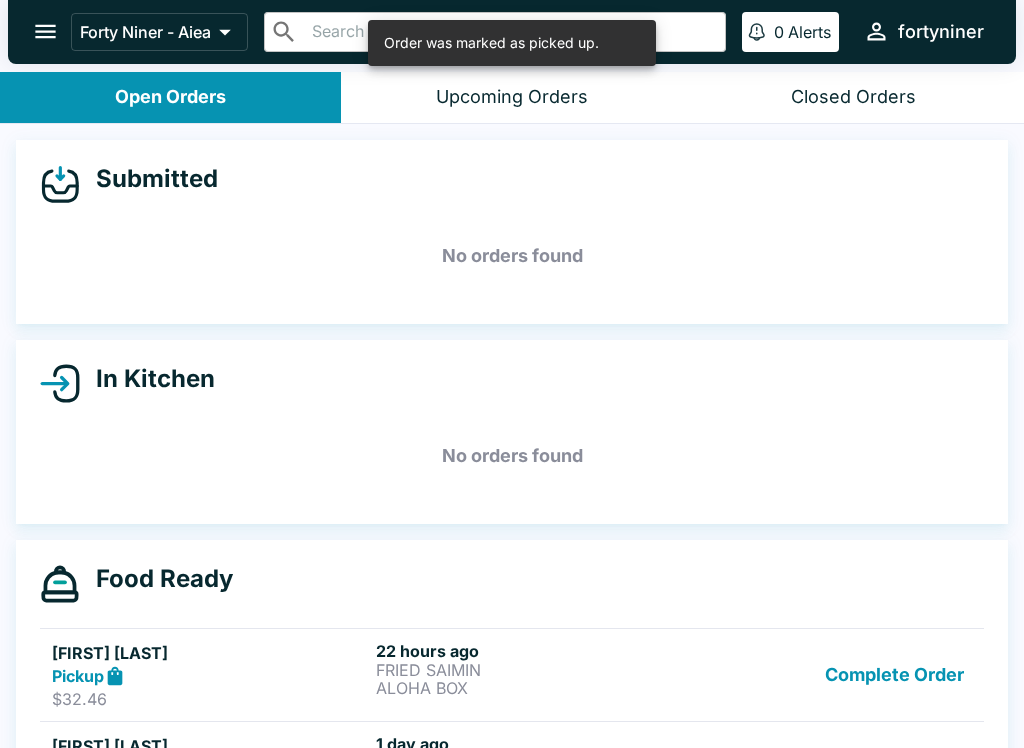 click on "Complete Order" at bounding box center (894, 675) 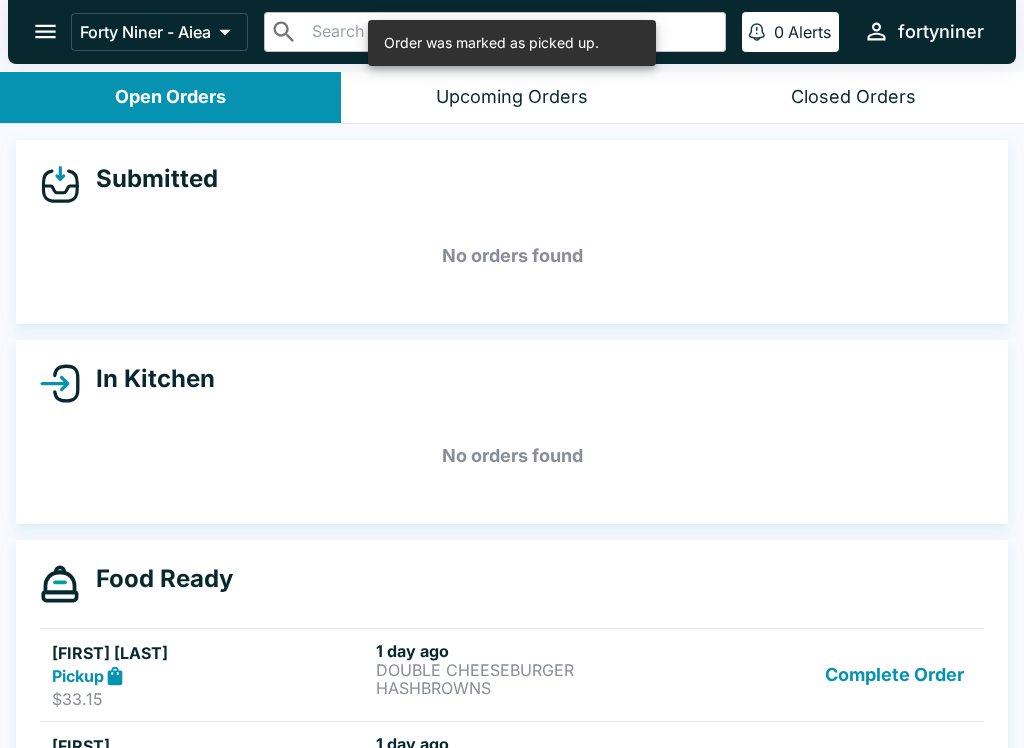 click on "Complete Order" at bounding box center (894, 675) 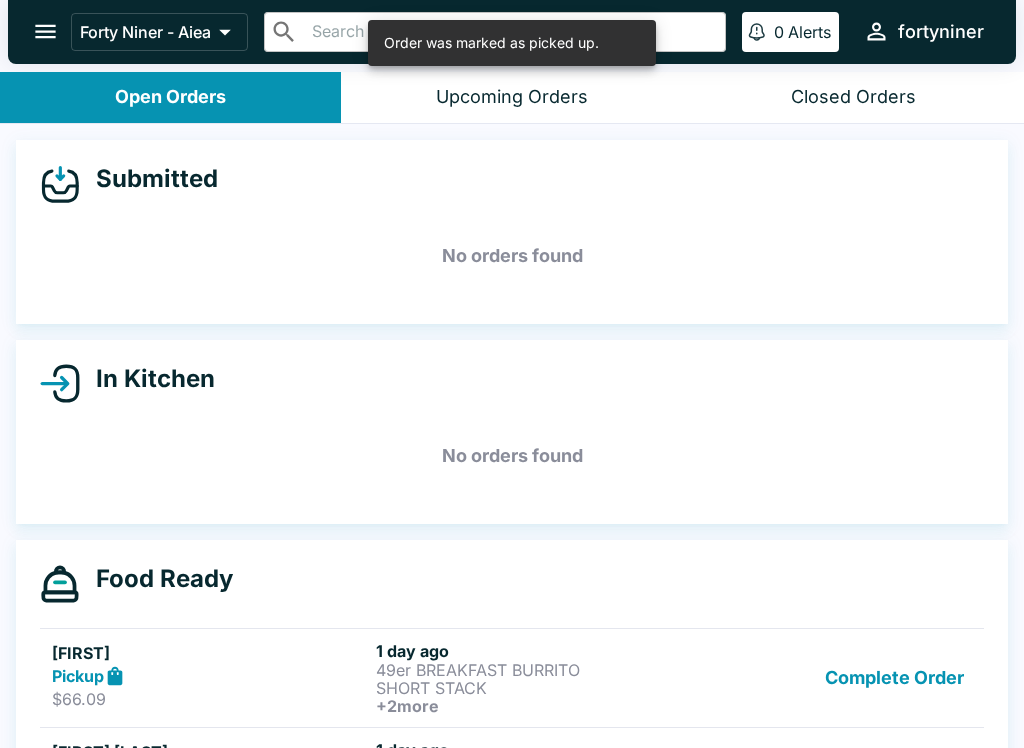 click on "Complete Order" at bounding box center (894, 678) 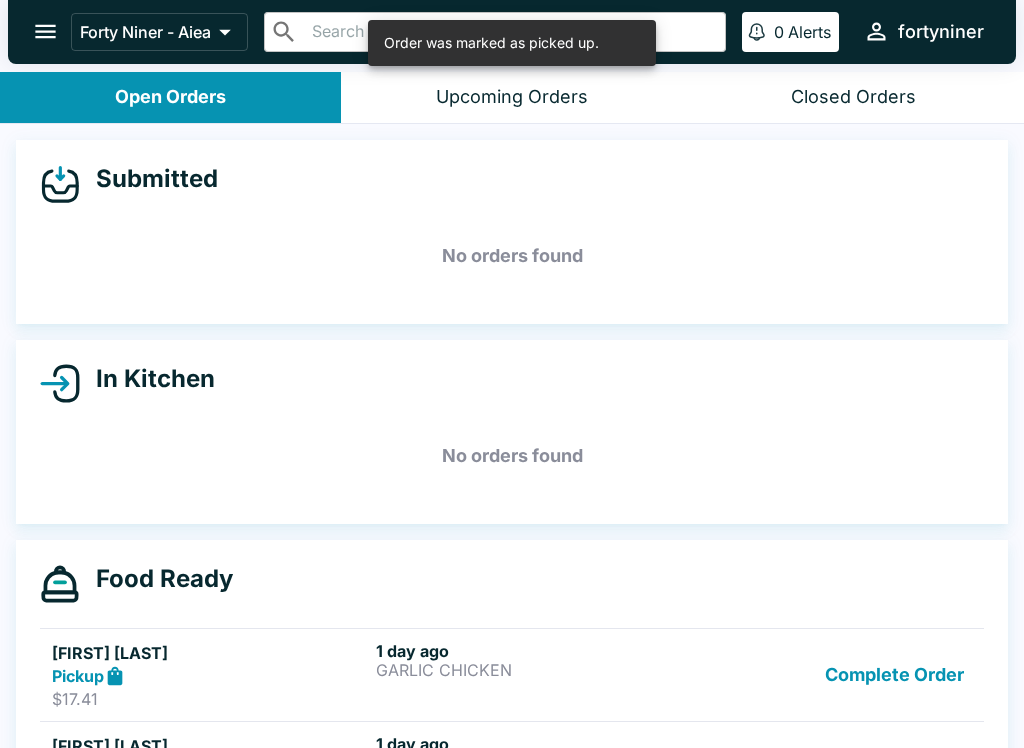 click on "Complete Order" at bounding box center [894, 675] 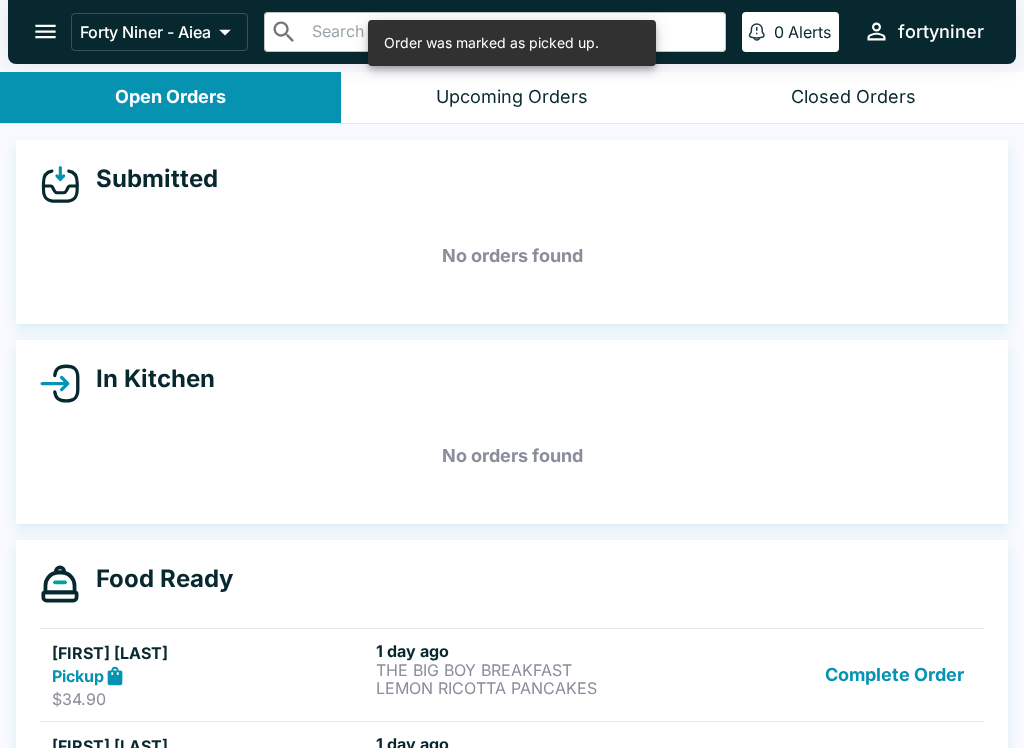 click on "Complete Order" at bounding box center [894, 675] 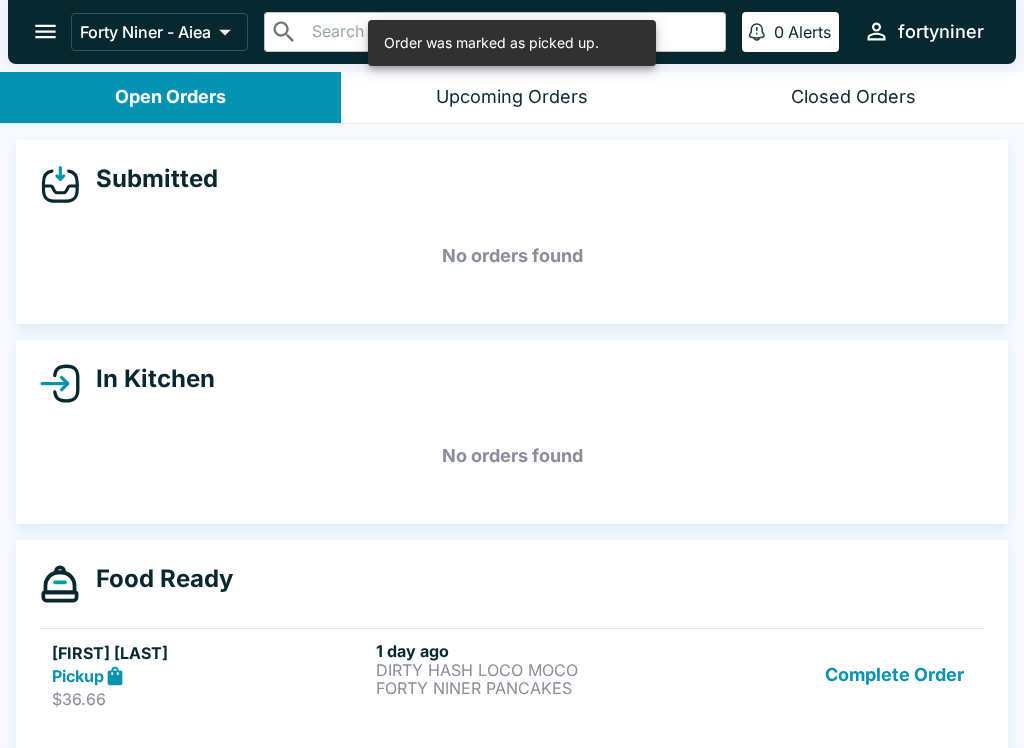 click on "Complete Order" at bounding box center (894, 675) 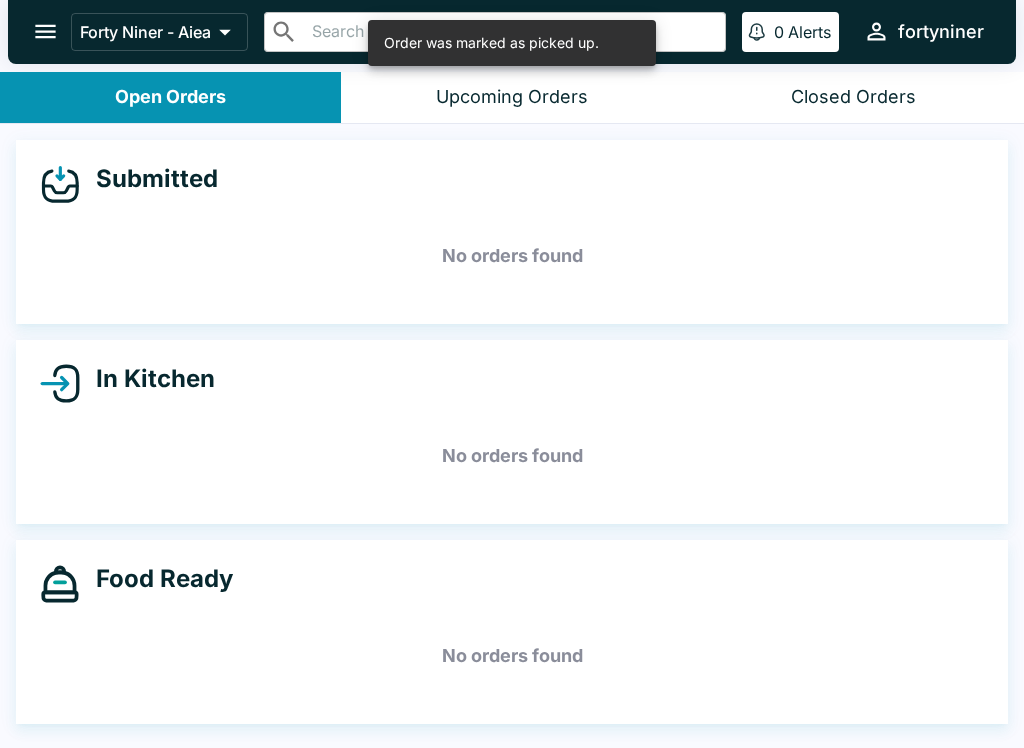 click on "No orders found" at bounding box center (512, 656) 